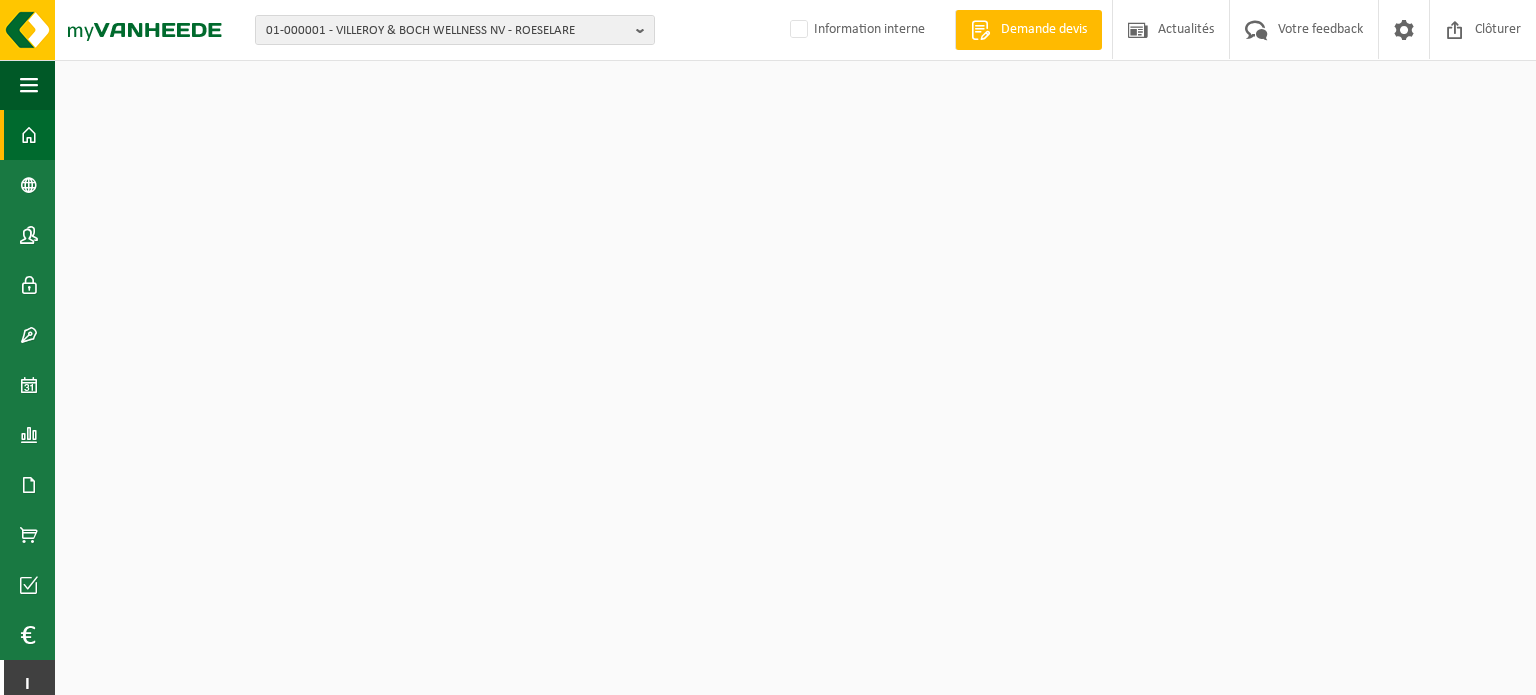 scroll, scrollTop: 0, scrollLeft: 0, axis: both 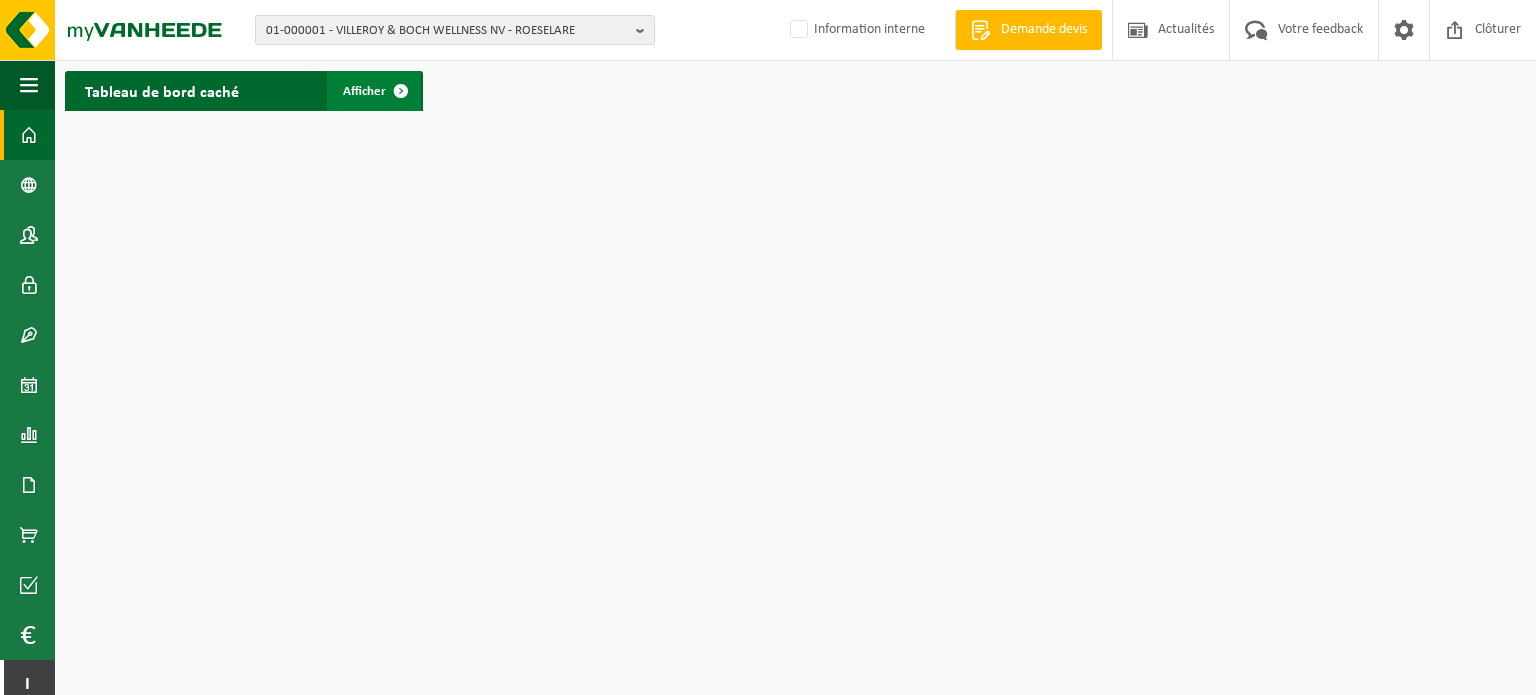 click on "Afficher" at bounding box center [364, 91] 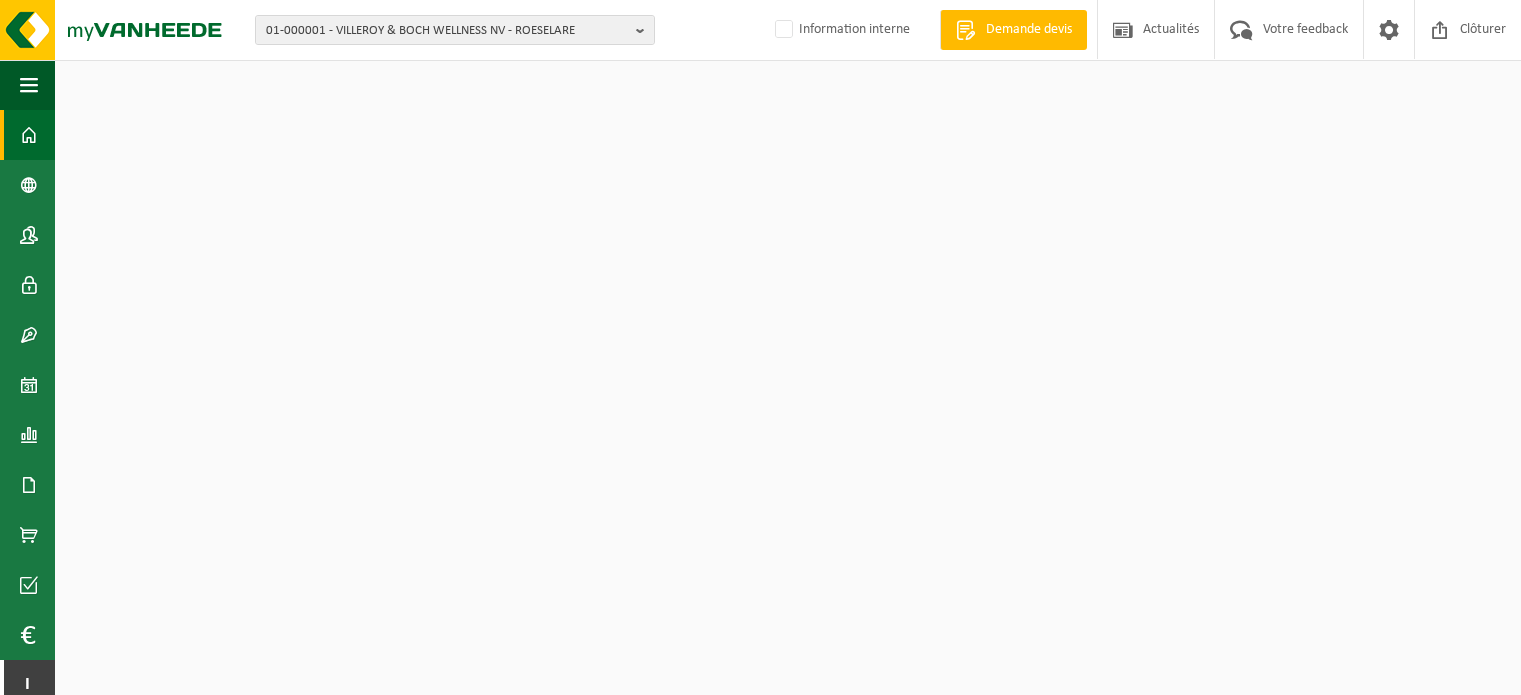 scroll, scrollTop: 0, scrollLeft: 0, axis: both 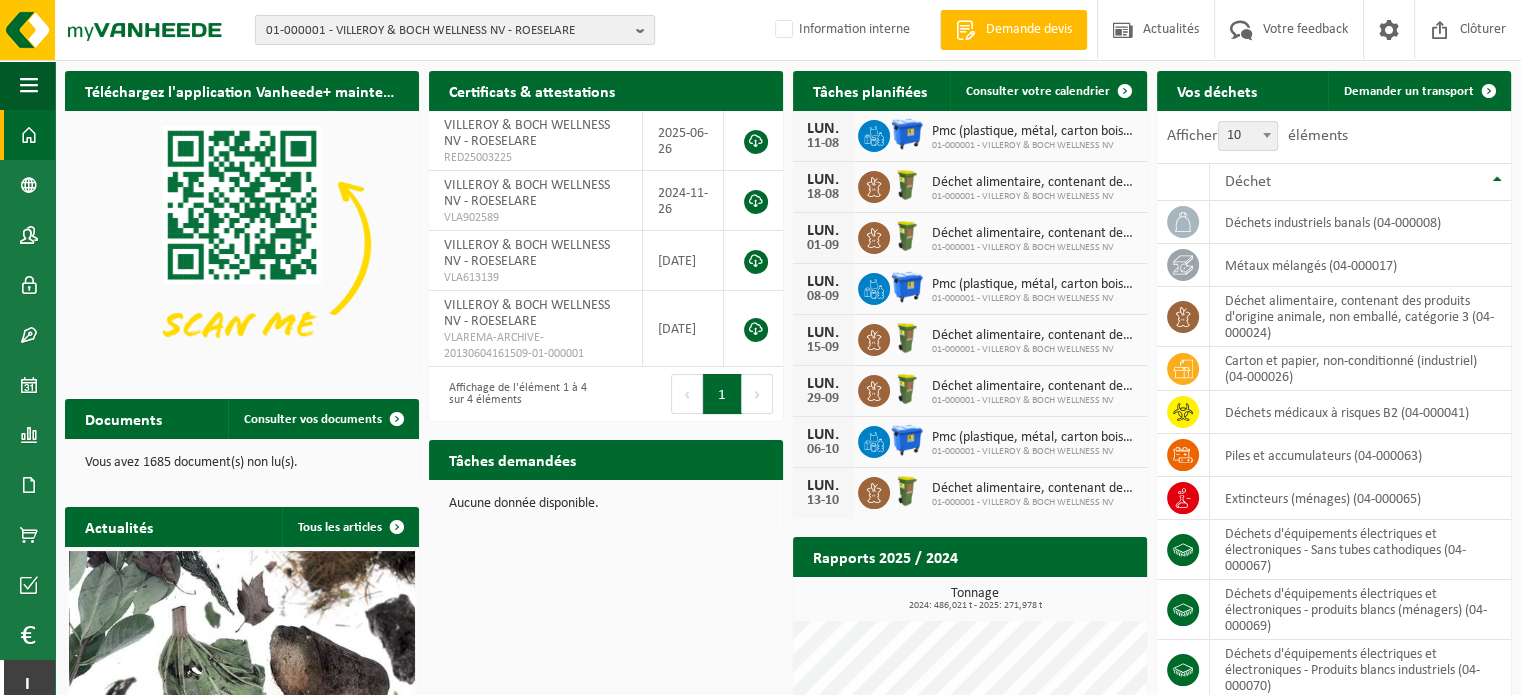 click on "01-000001 - VILLEROY & BOCH WELLNESS NV - ROESELARE" at bounding box center [447, 31] 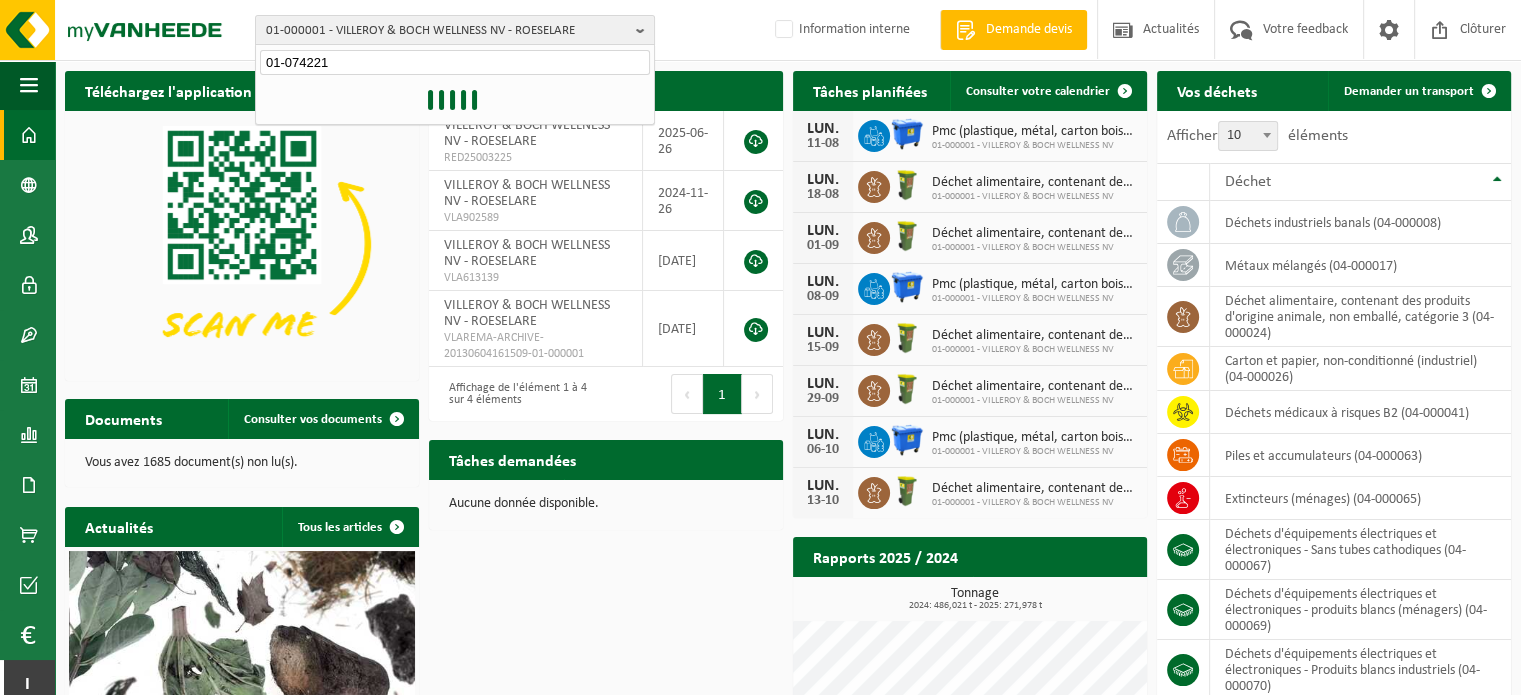 type on "01-074221" 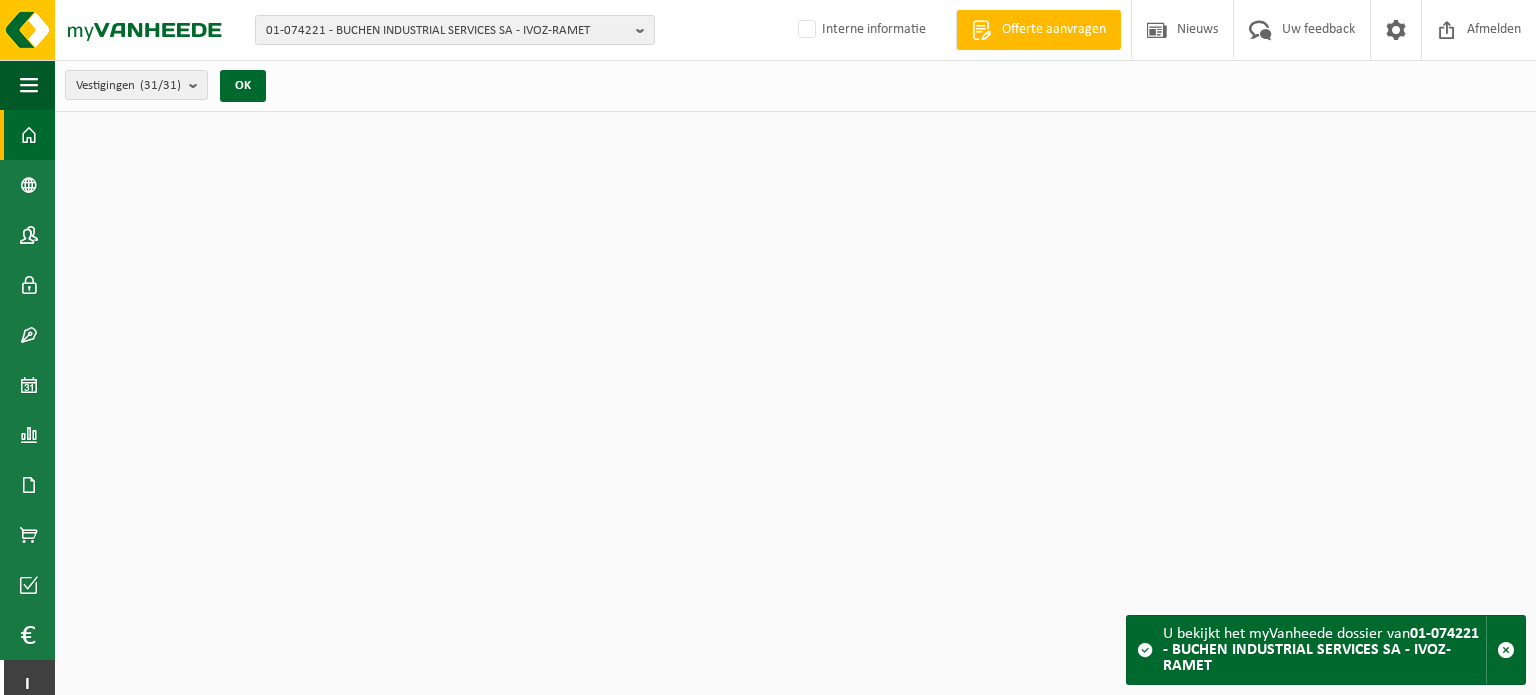 scroll, scrollTop: 0, scrollLeft: 0, axis: both 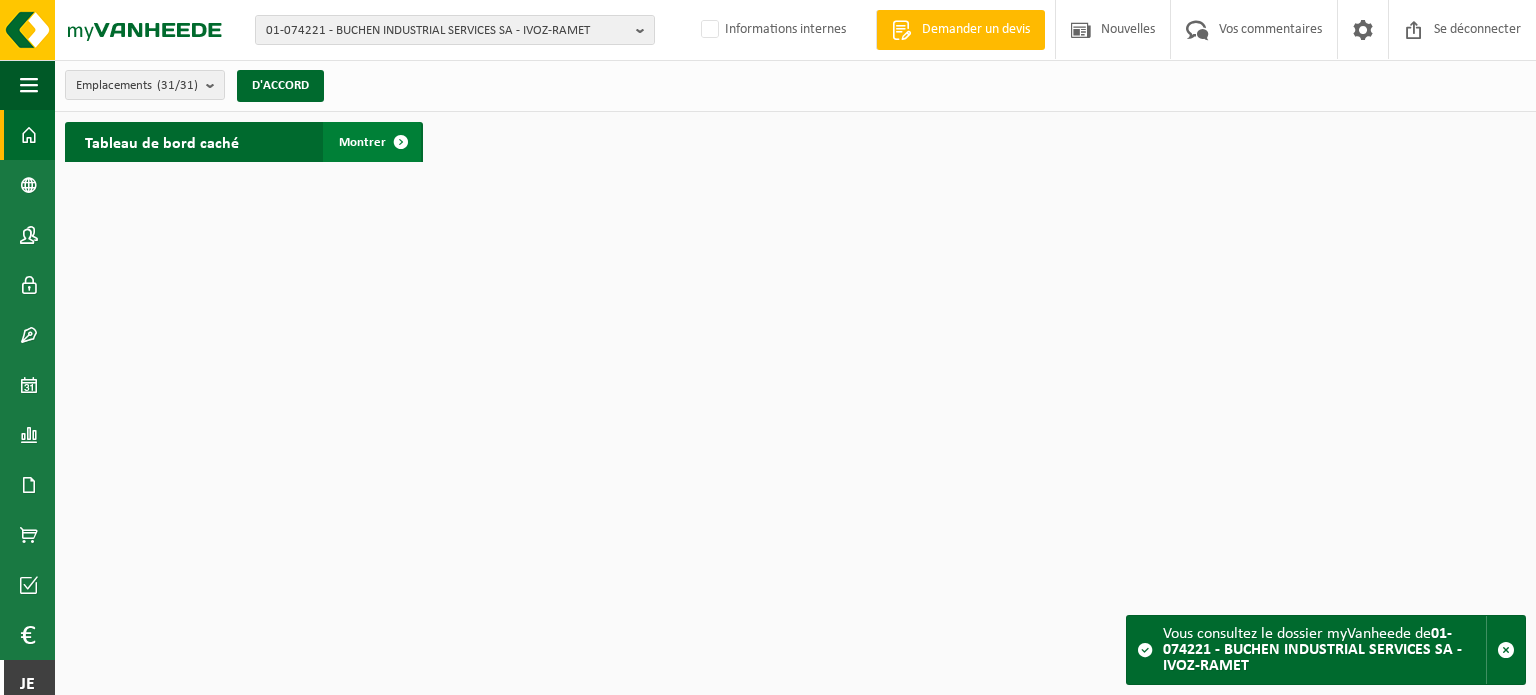 click on "Montrer" at bounding box center (362, 142) 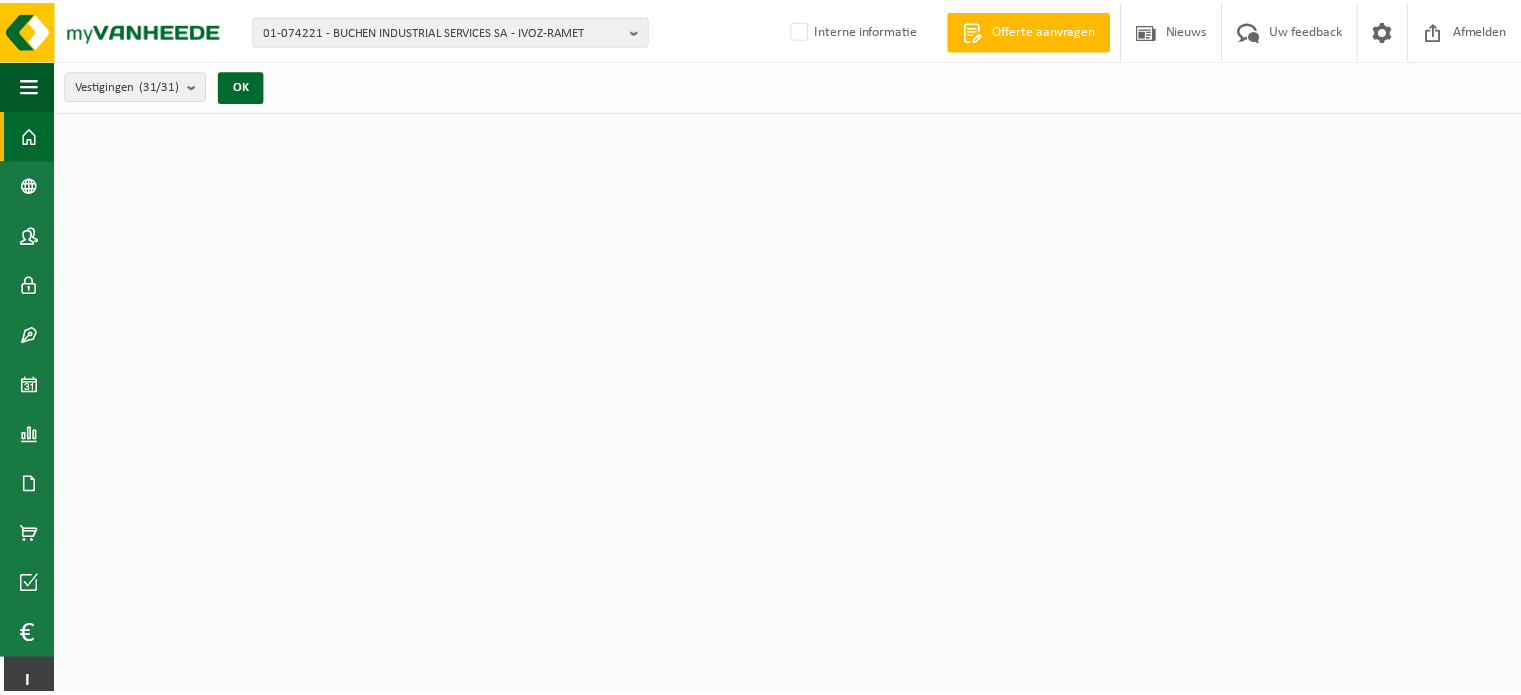 scroll, scrollTop: 0, scrollLeft: 0, axis: both 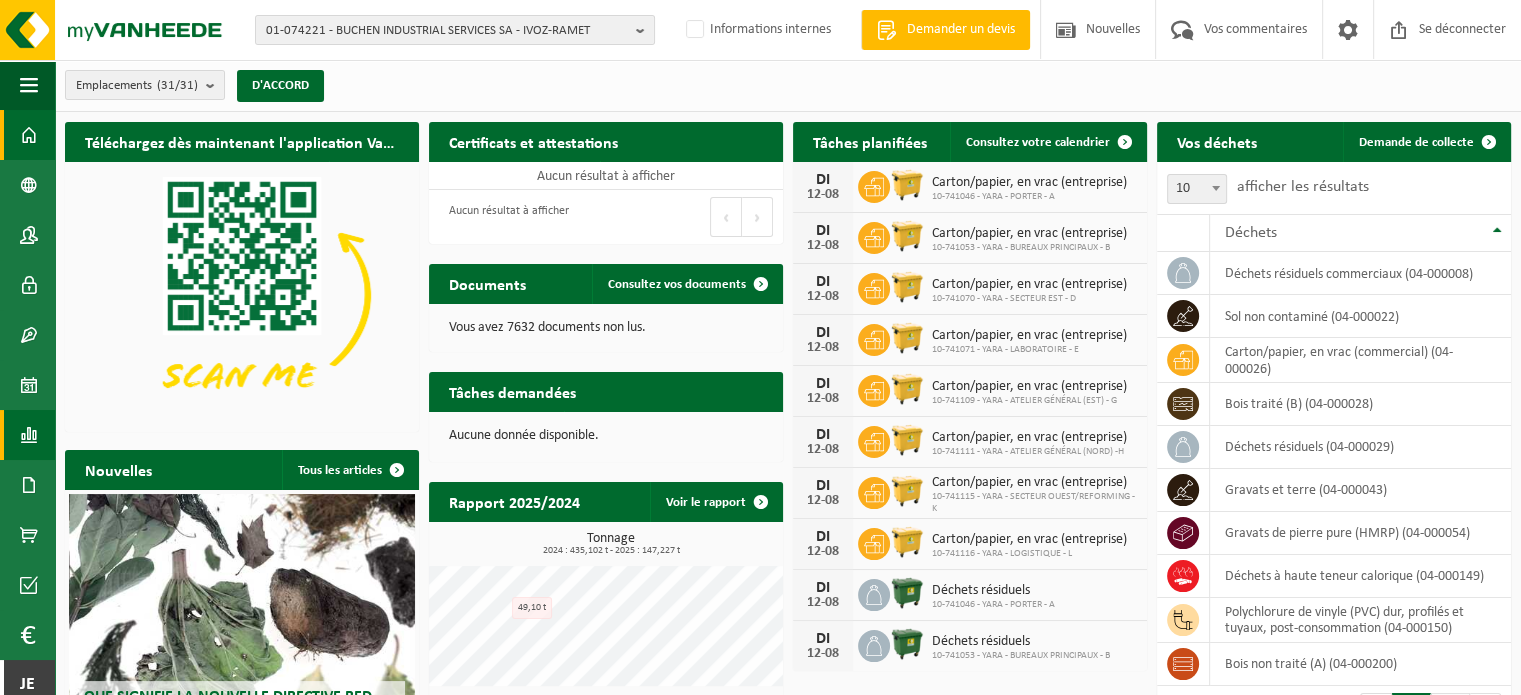 click at bounding box center (29, 435) 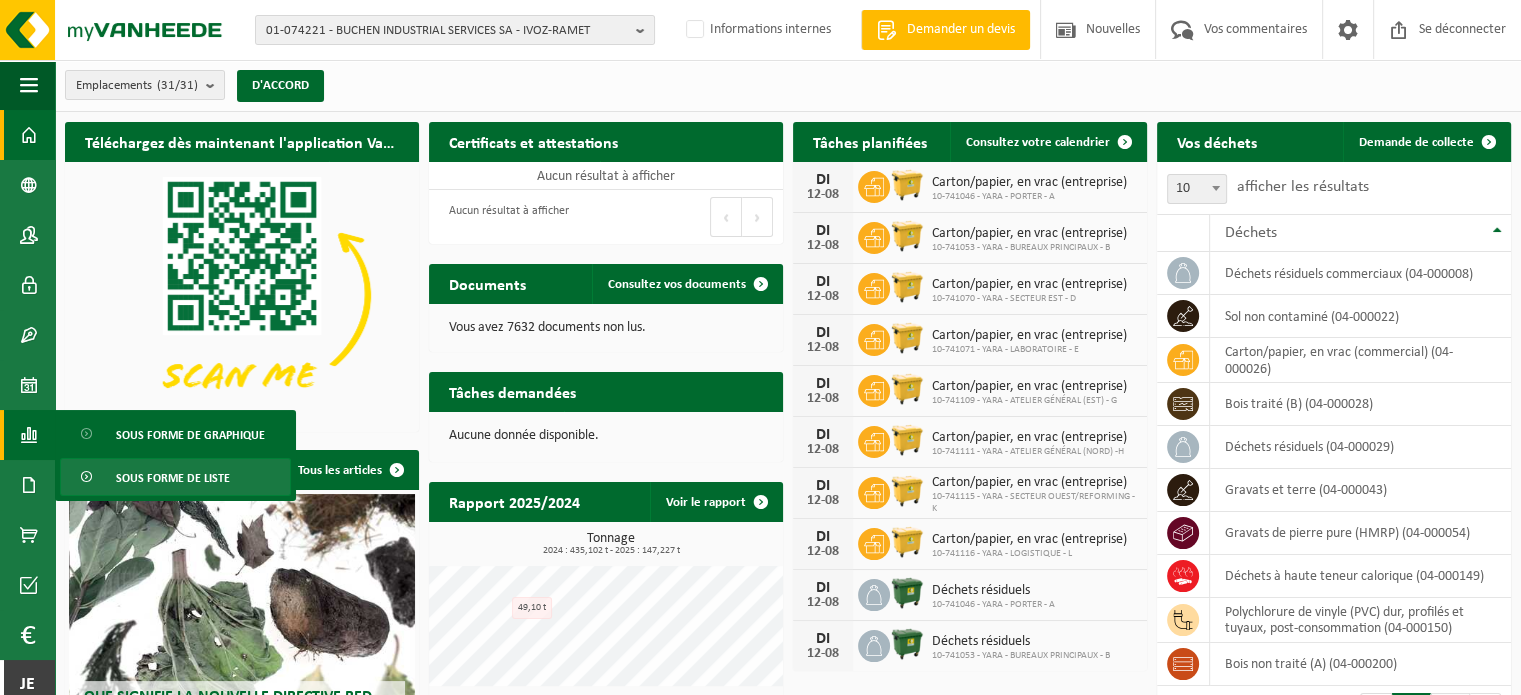 click on "Sous forme de liste" at bounding box center (173, 479) 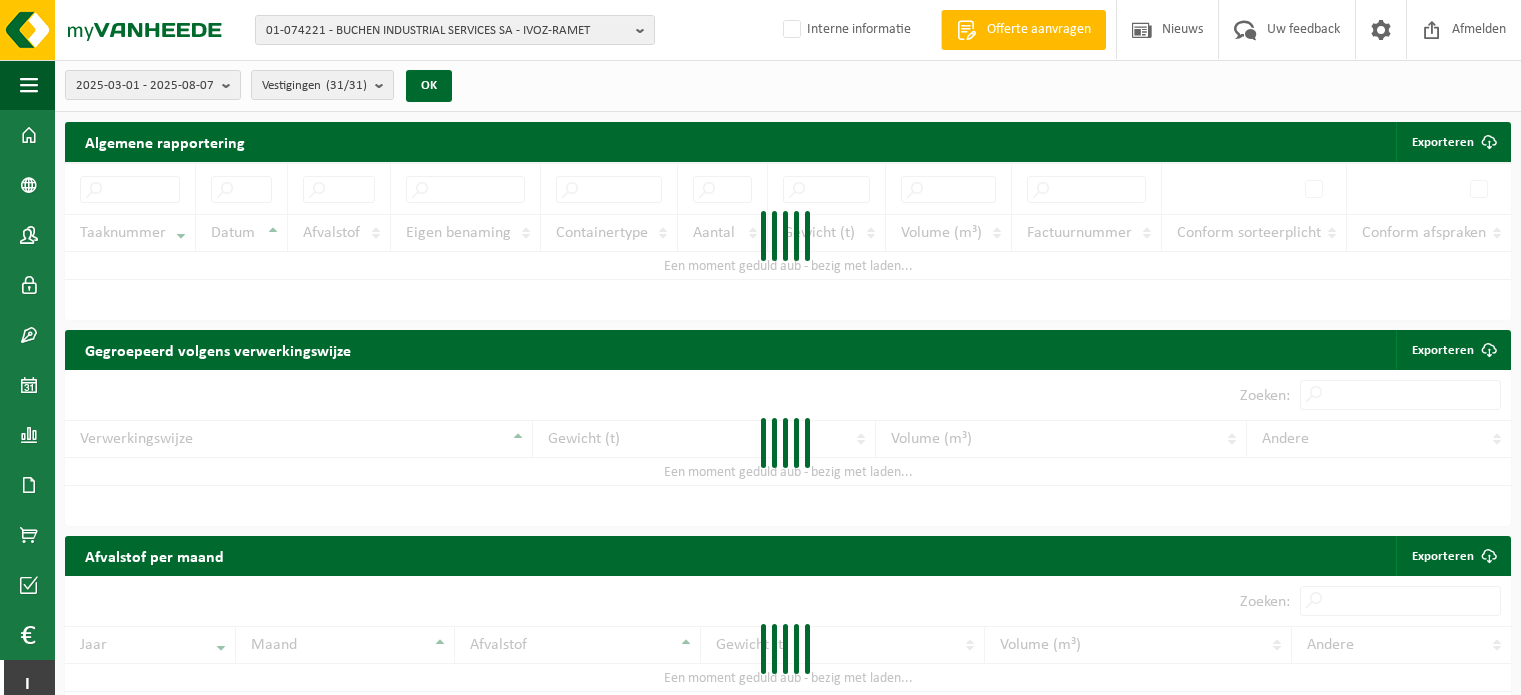 scroll, scrollTop: 0, scrollLeft: 0, axis: both 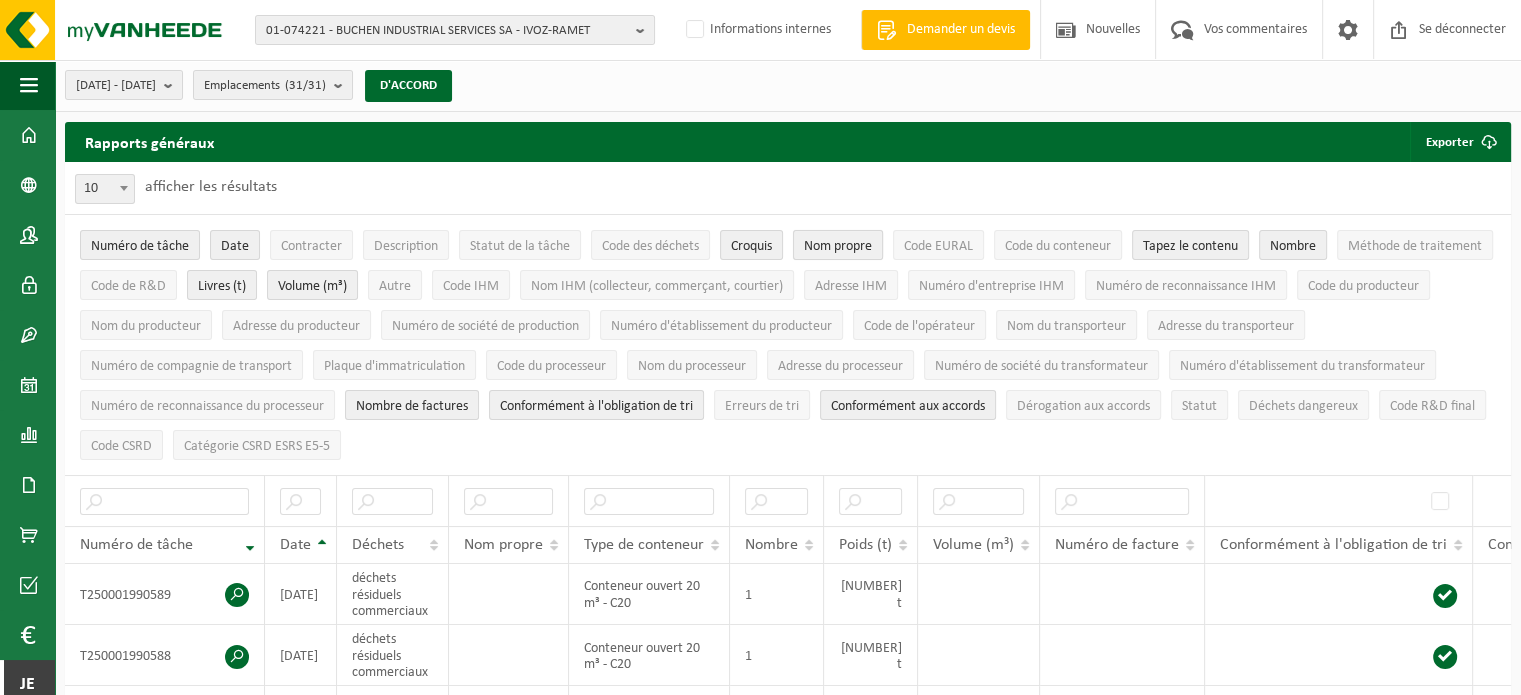 click on "Nom propre" at bounding box center (838, 246) 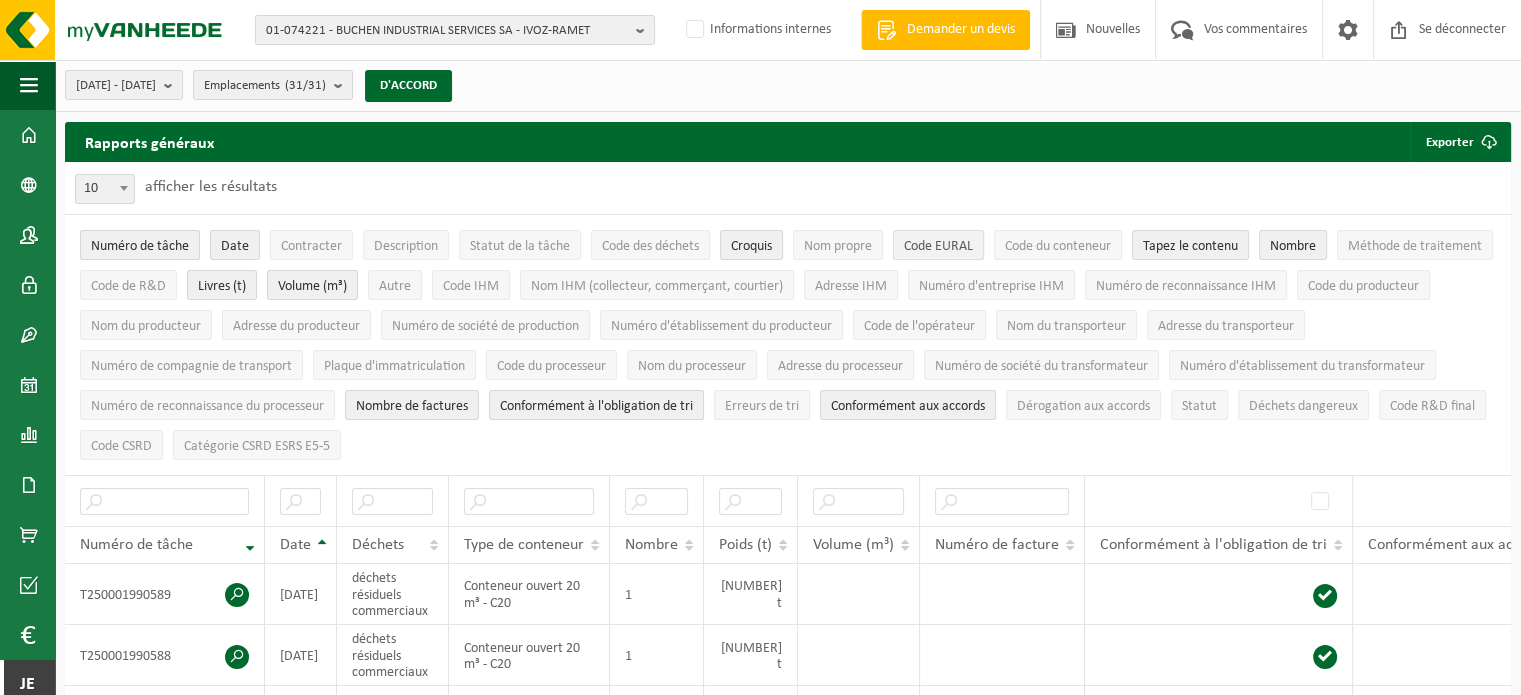 click on "Code EURAL" at bounding box center (938, 246) 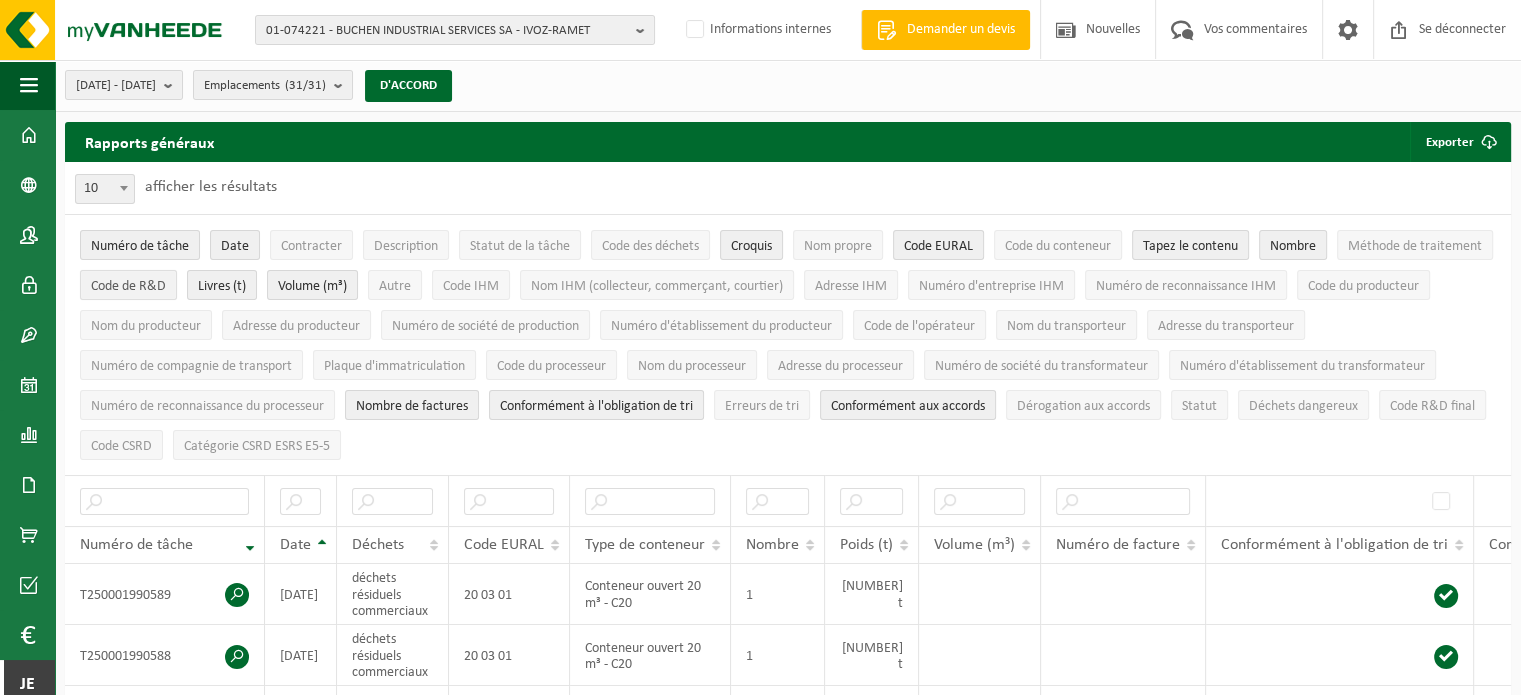 click on "Code de R&D" at bounding box center (128, 286) 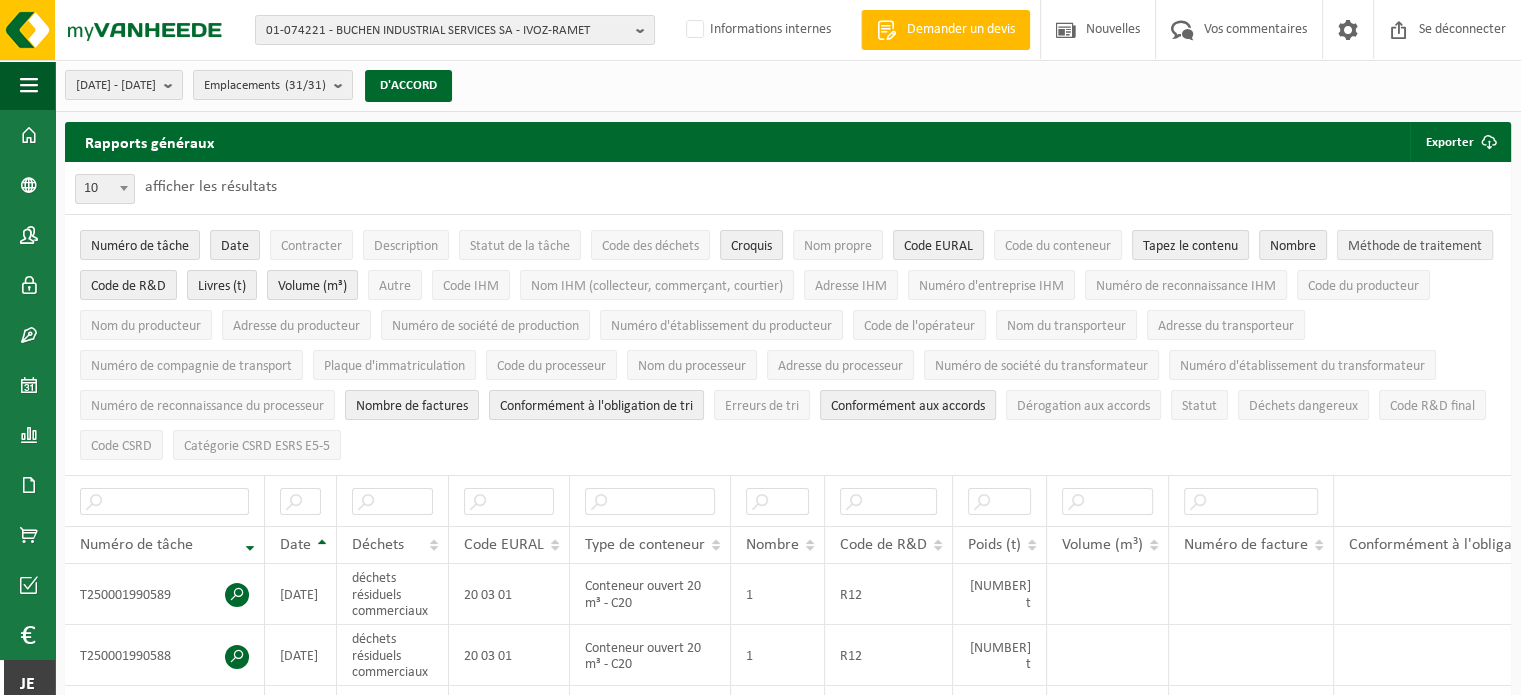 click on "Méthode de traitement" at bounding box center (1415, 246) 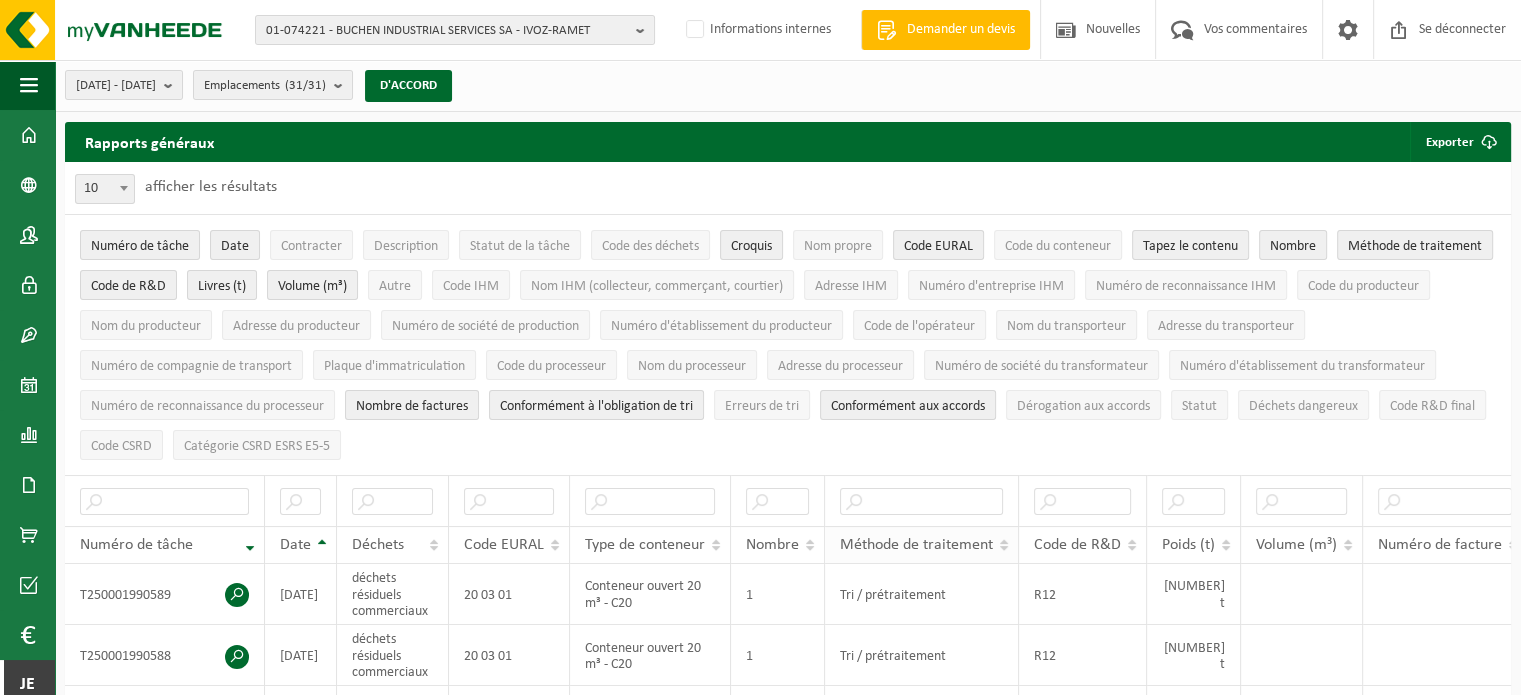 scroll, scrollTop: 100, scrollLeft: 0, axis: vertical 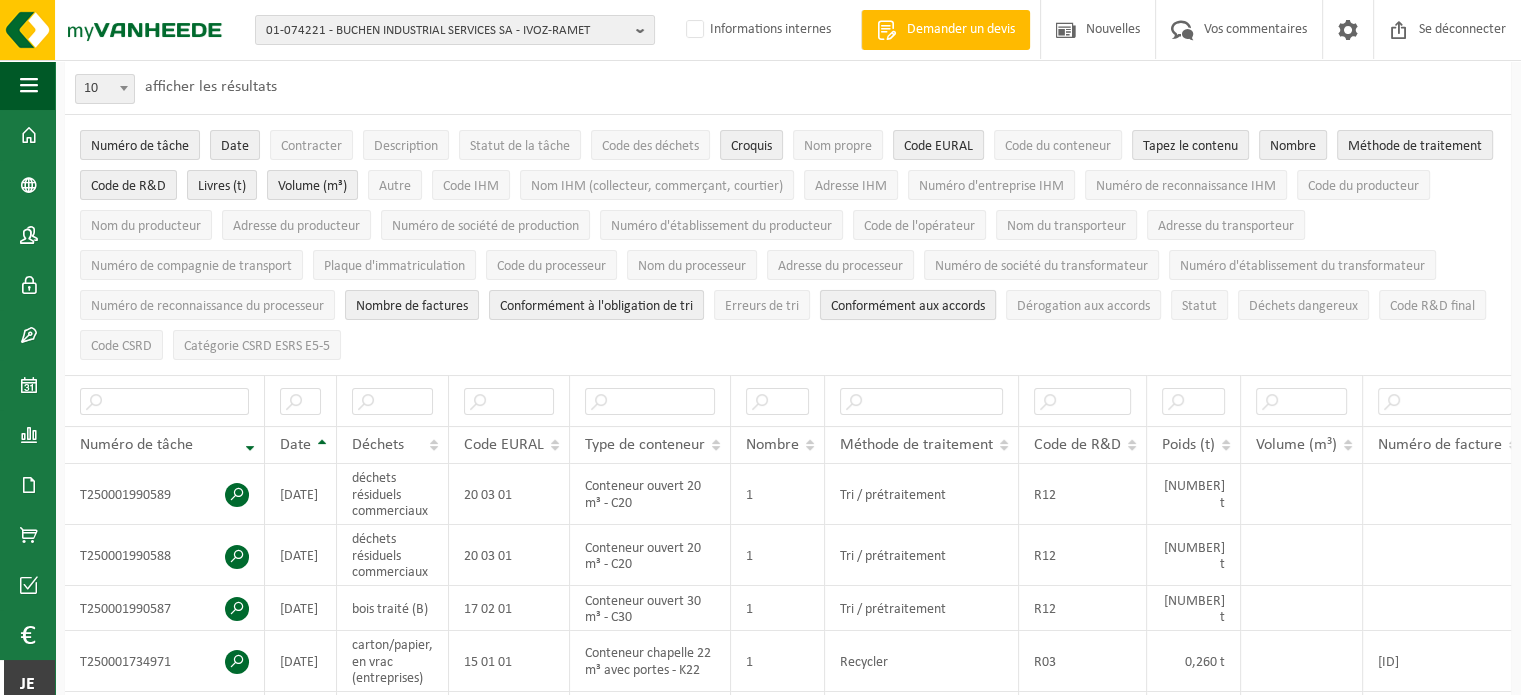 click on "Conformément aux accords" at bounding box center (908, 306) 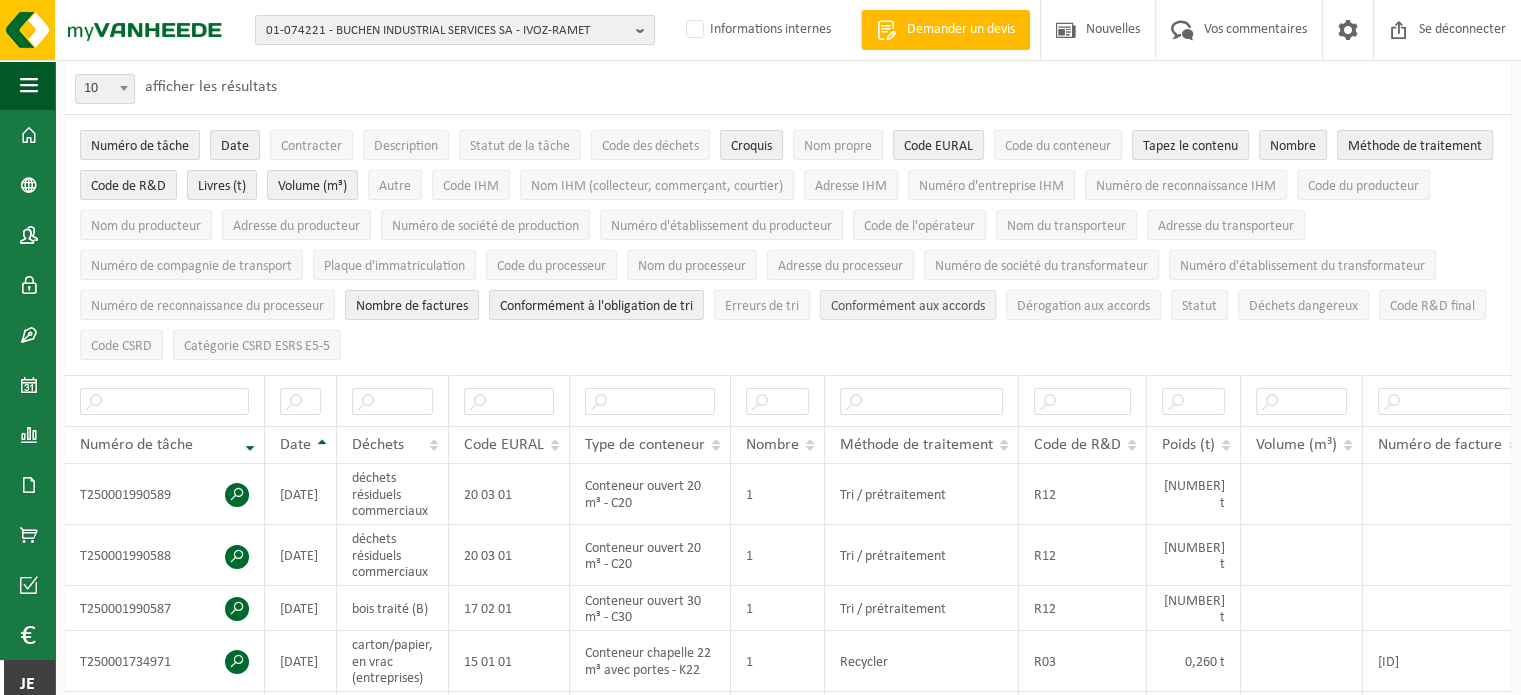 click on "Conformément aux accords" at bounding box center [908, 306] 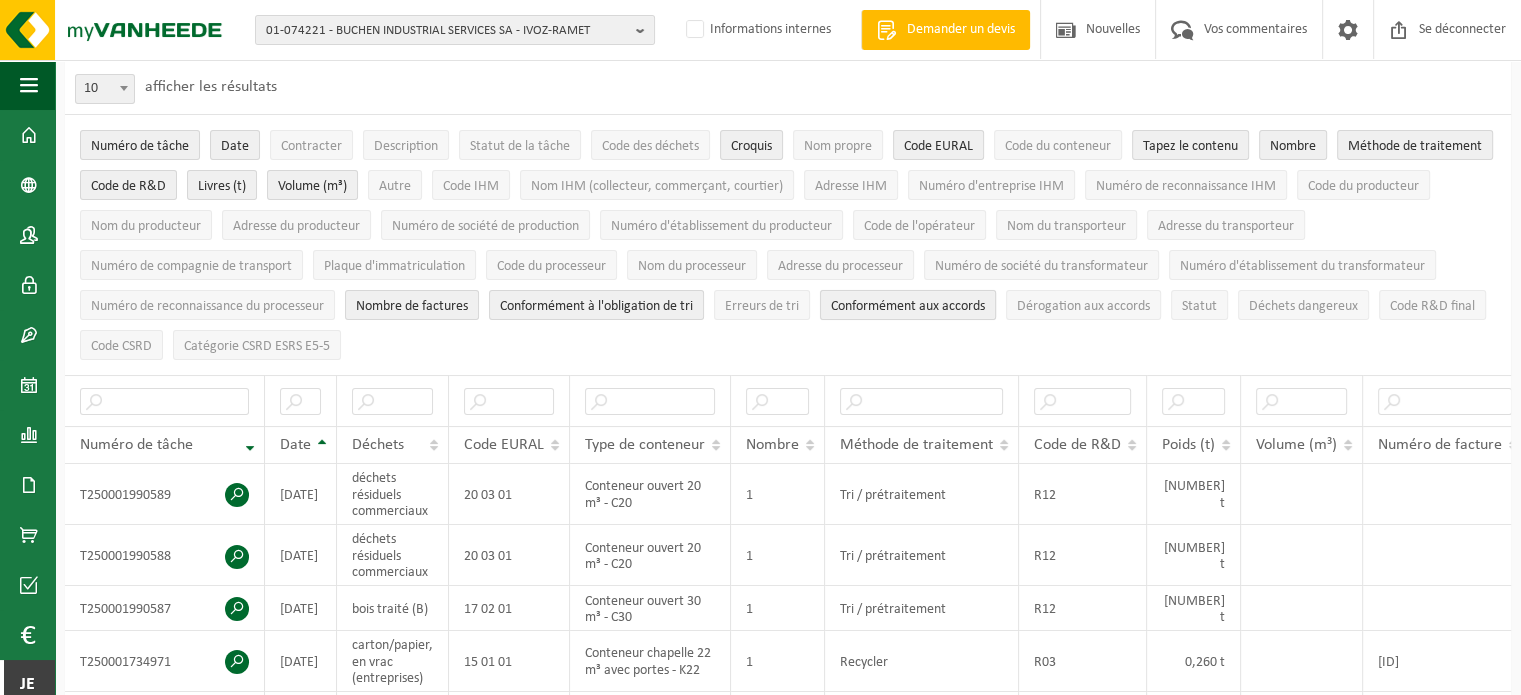 click on "Conformément aux accords" at bounding box center [908, 306] 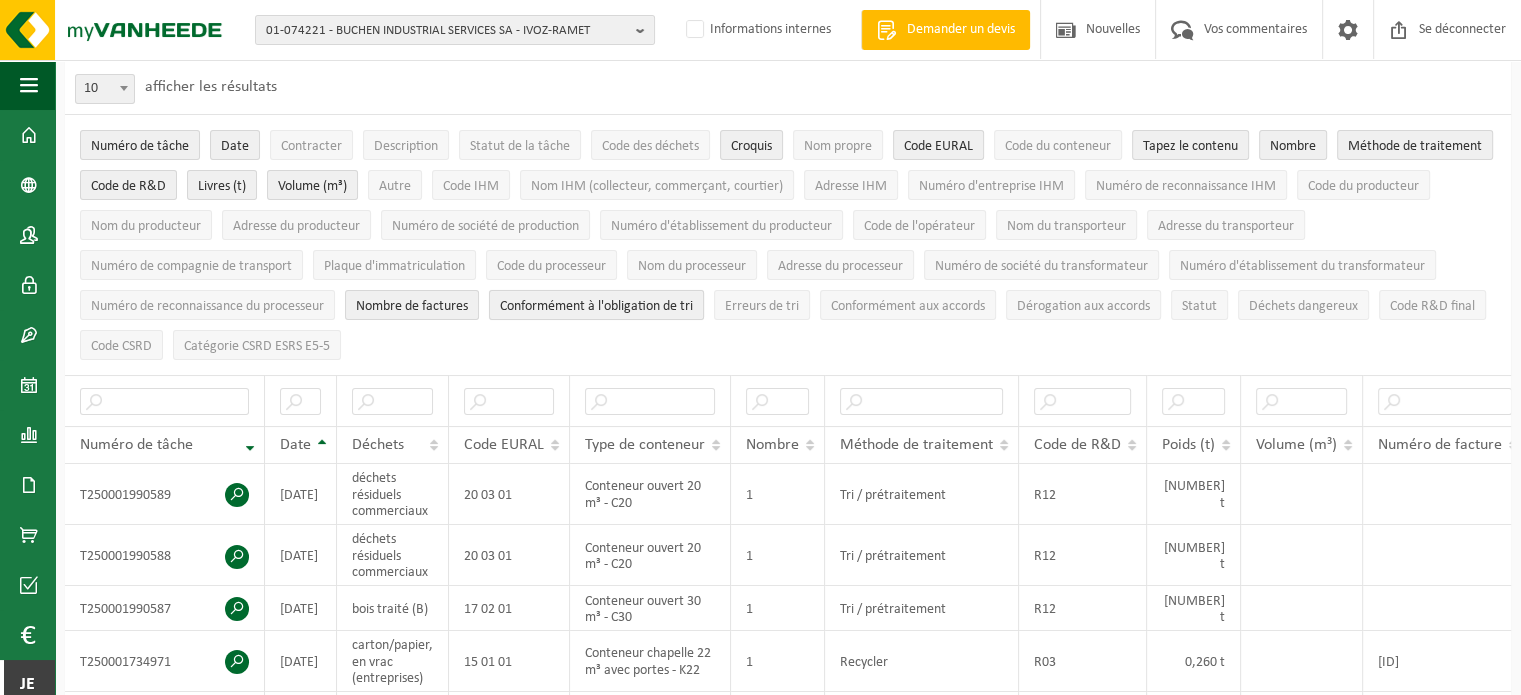 click on "Conformément à l'obligation de tri" at bounding box center (596, 306) 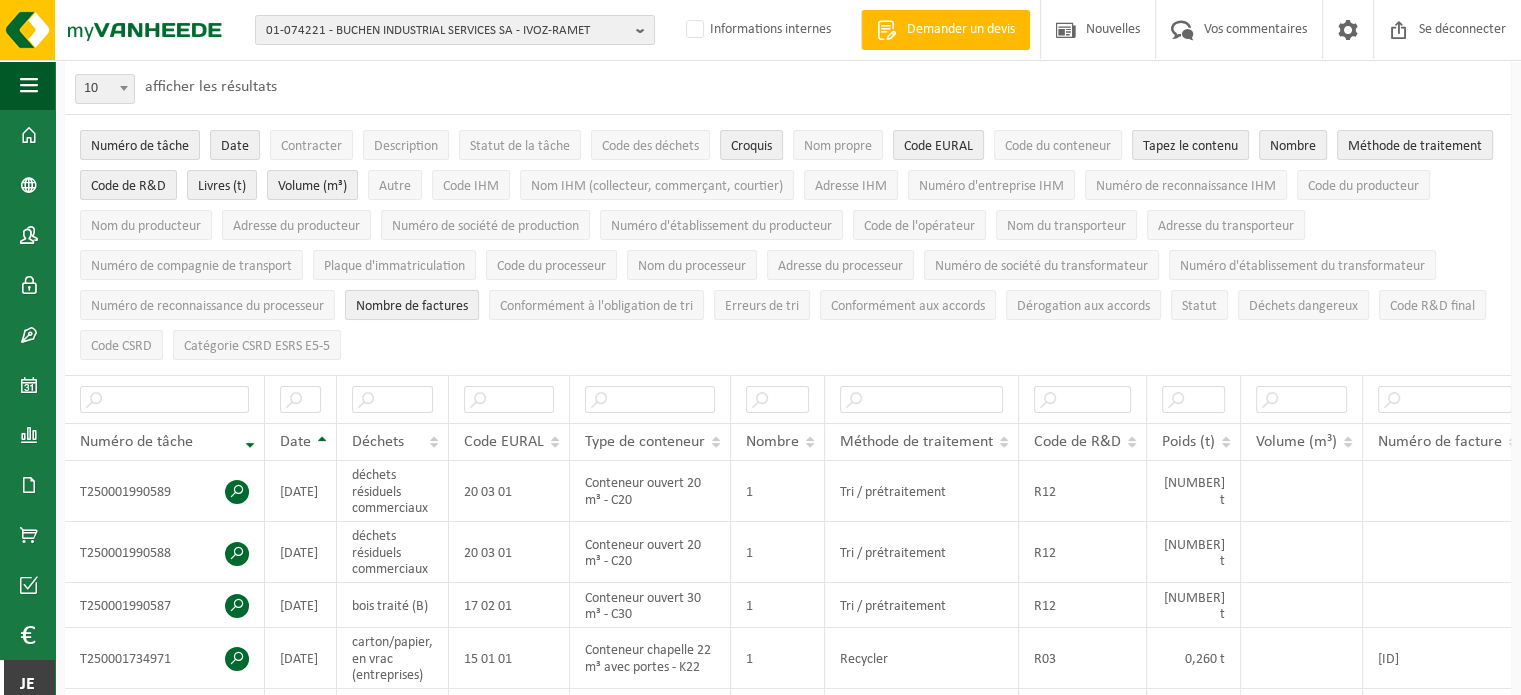 click on "Nombre de factures" at bounding box center [412, 306] 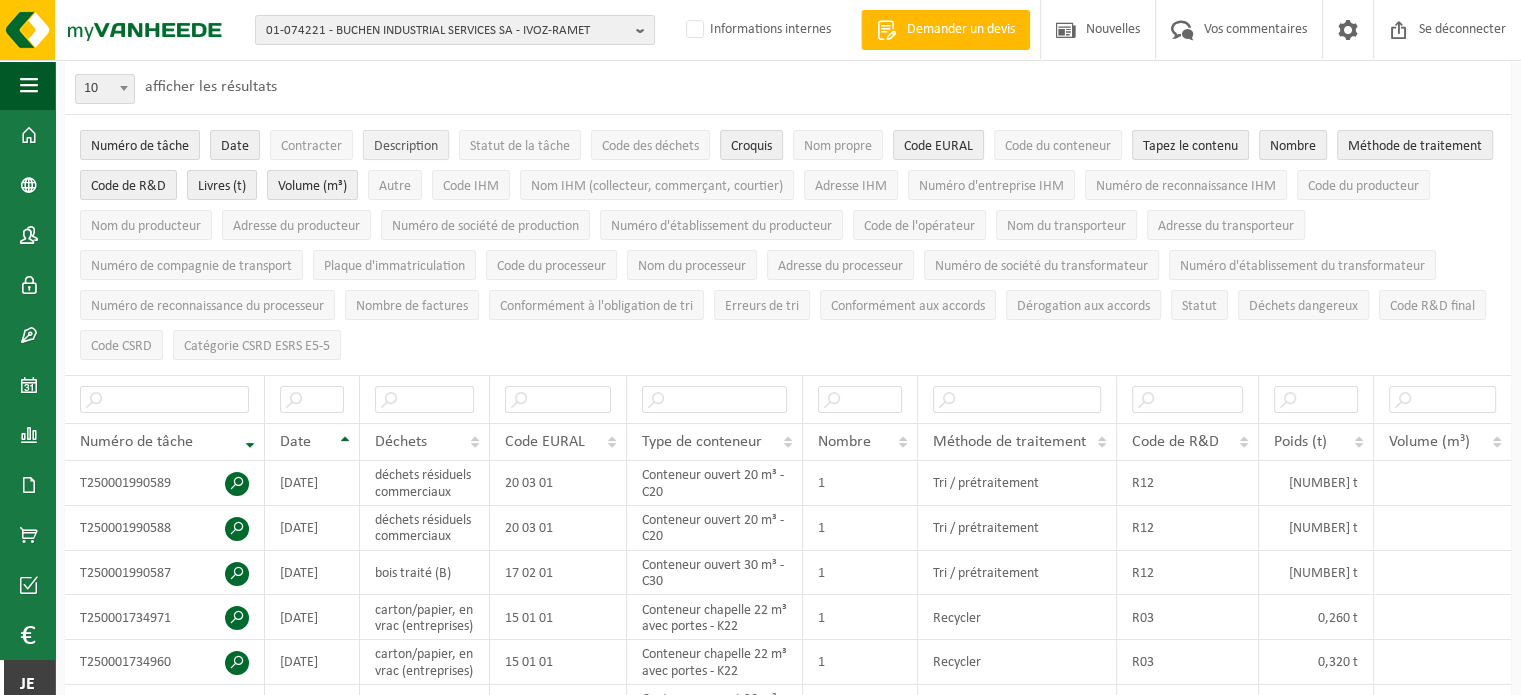click on "Description" at bounding box center [406, 146] 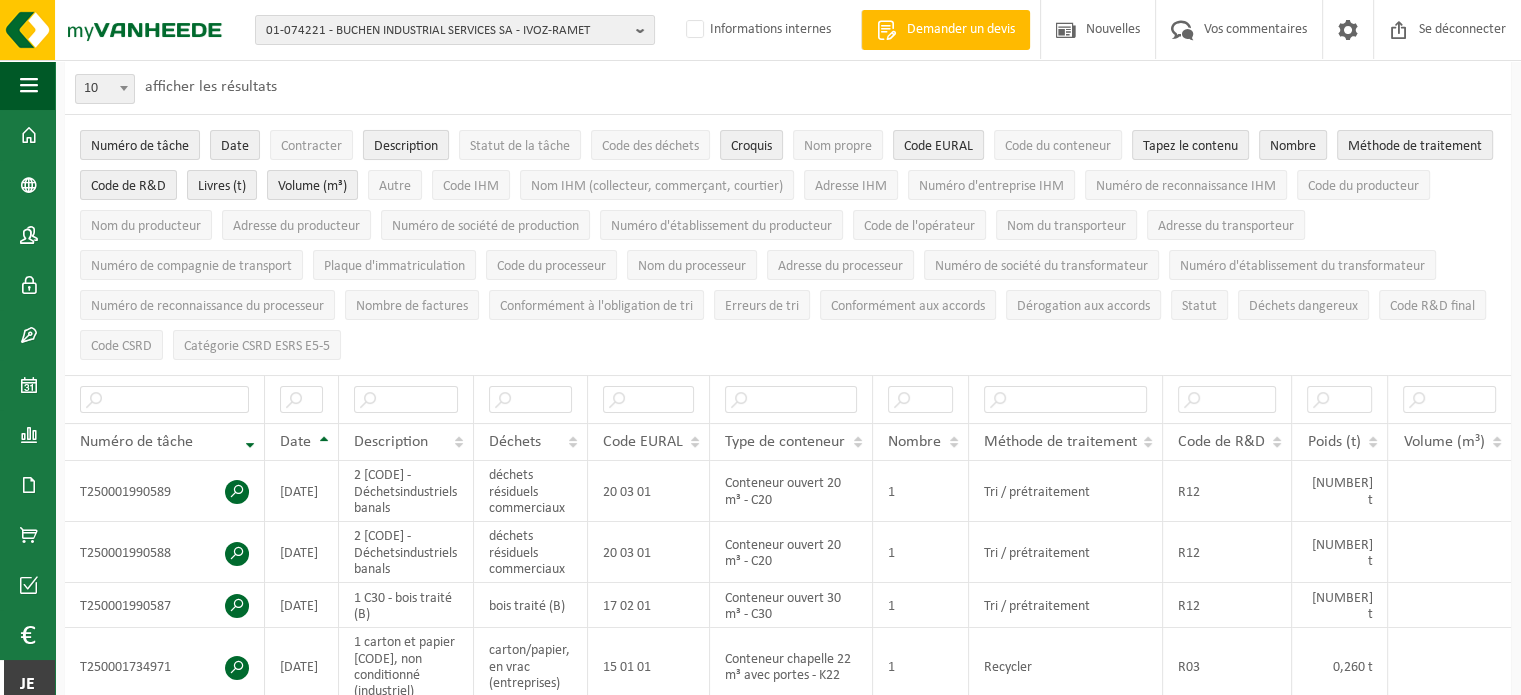 click on "Description" at bounding box center [406, 146] 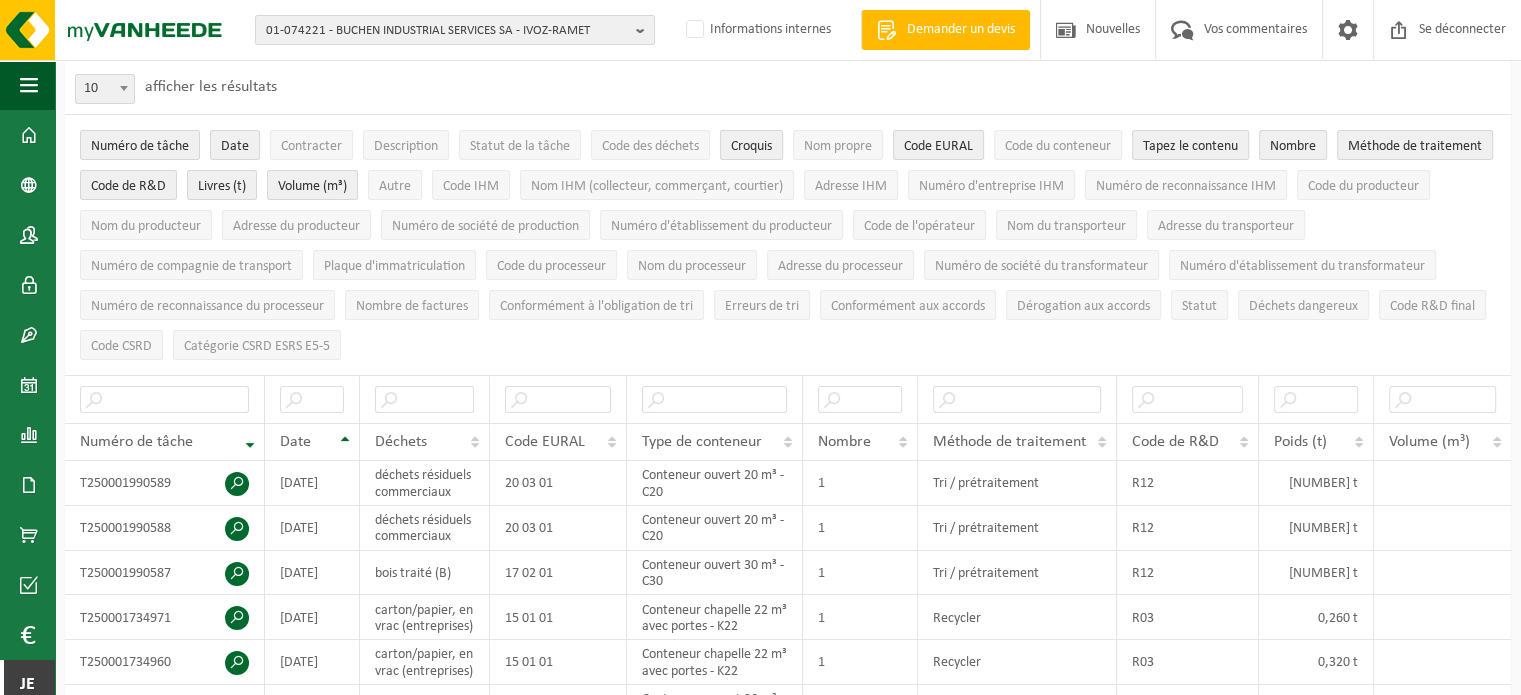 click on "Croquis" at bounding box center [751, 145] 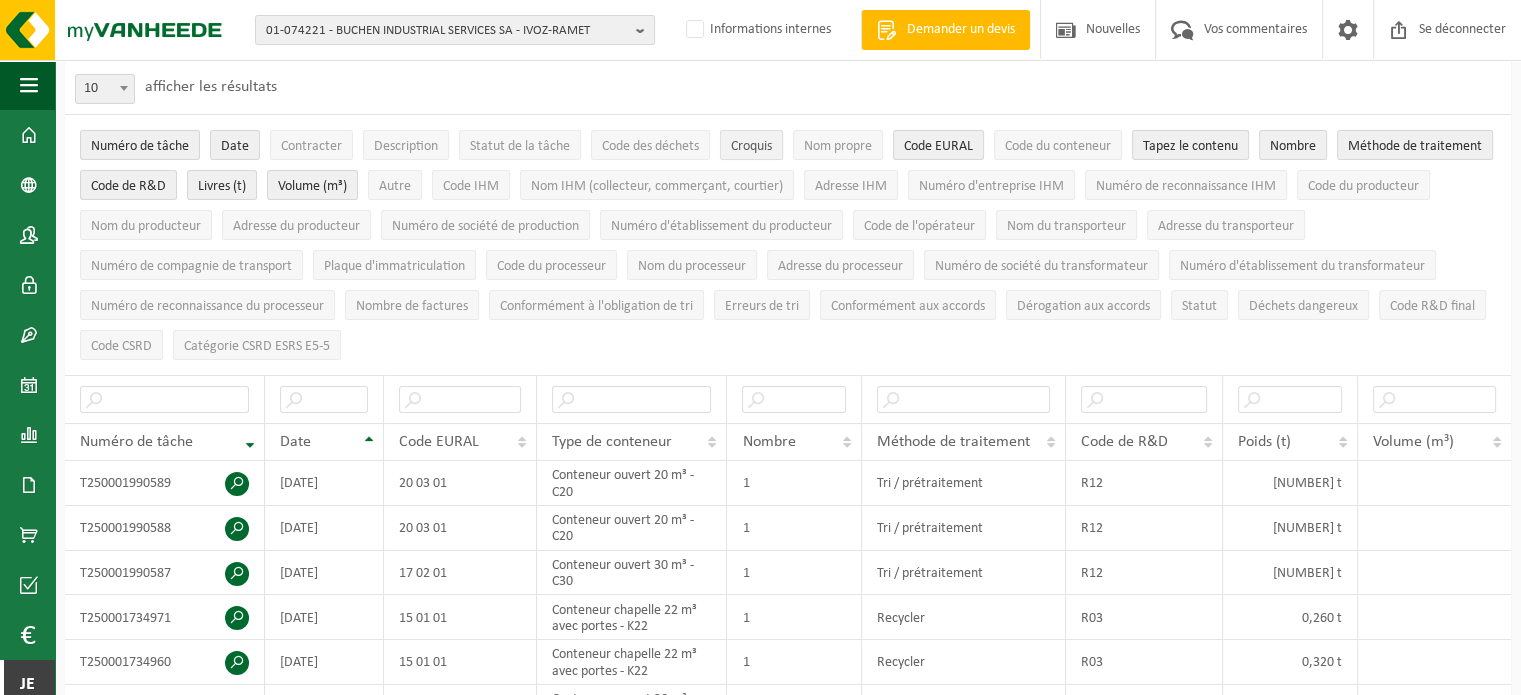 click on "Croquis" at bounding box center (751, 145) 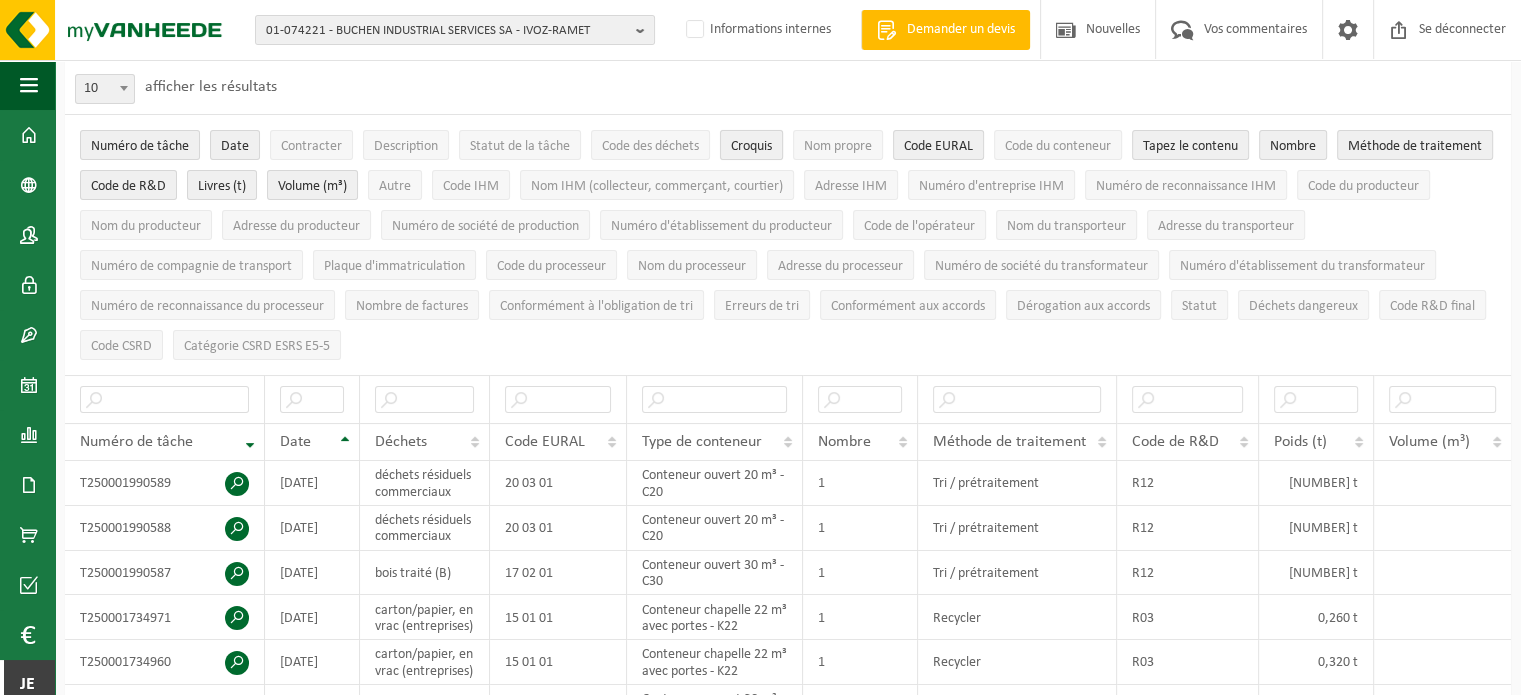 click on "Croquis" at bounding box center [751, 146] 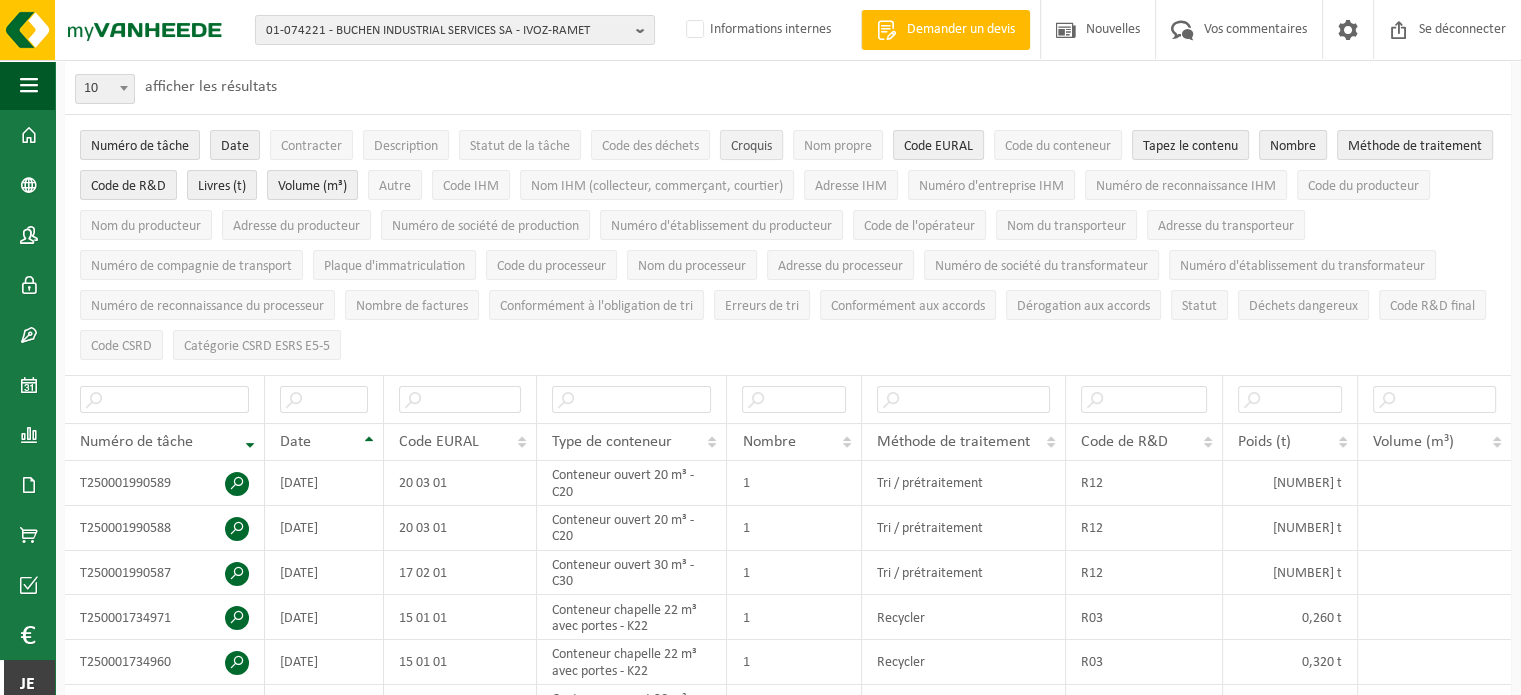 click on "Croquis" at bounding box center (751, 146) 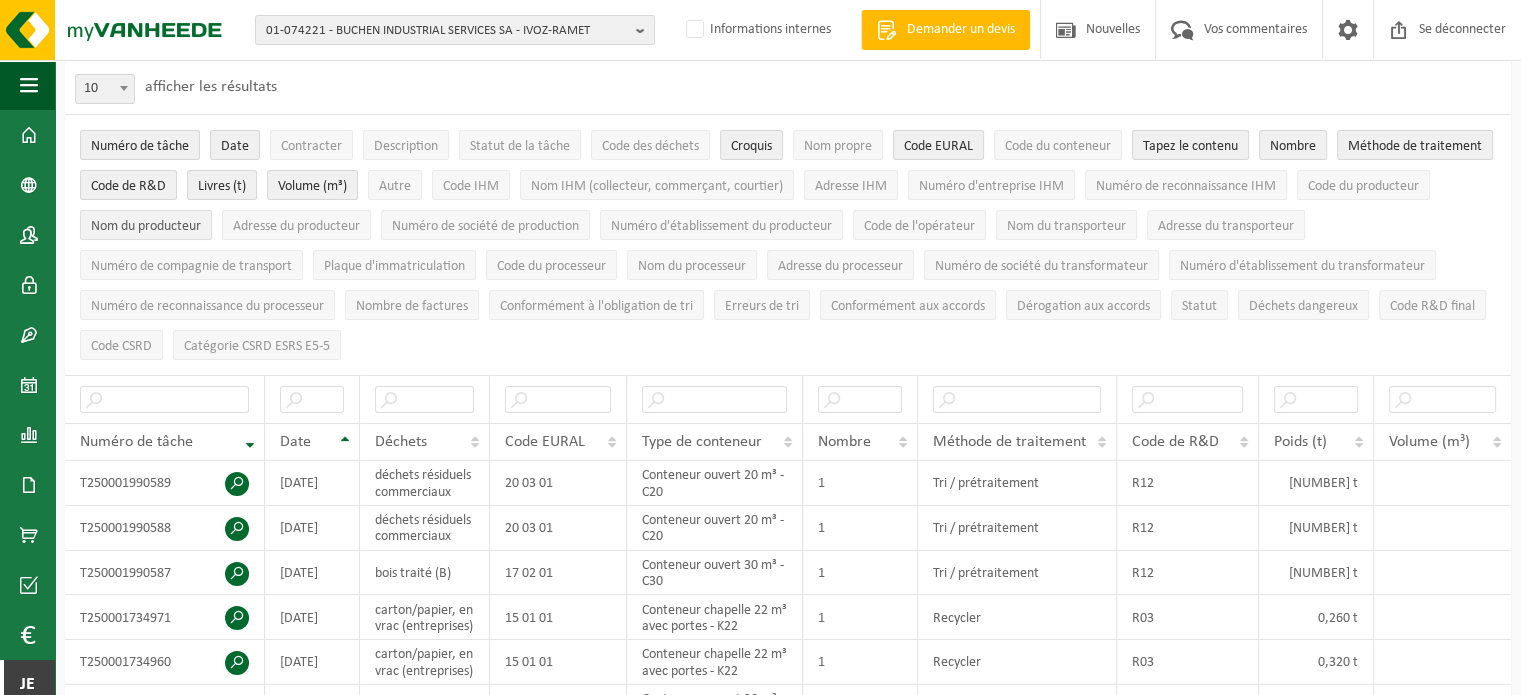 click on "Nom du producteur" at bounding box center (146, 225) 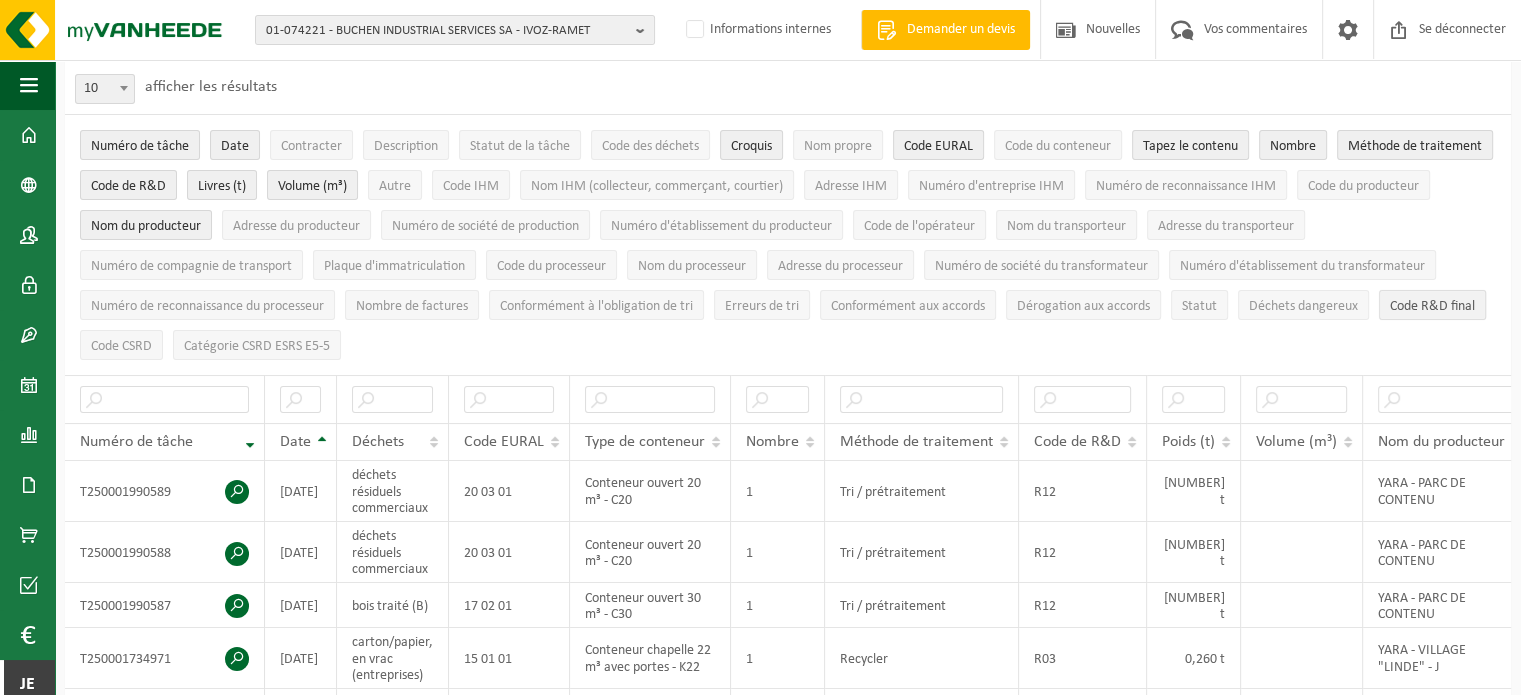 click on "Code R&D final" at bounding box center [1432, 305] 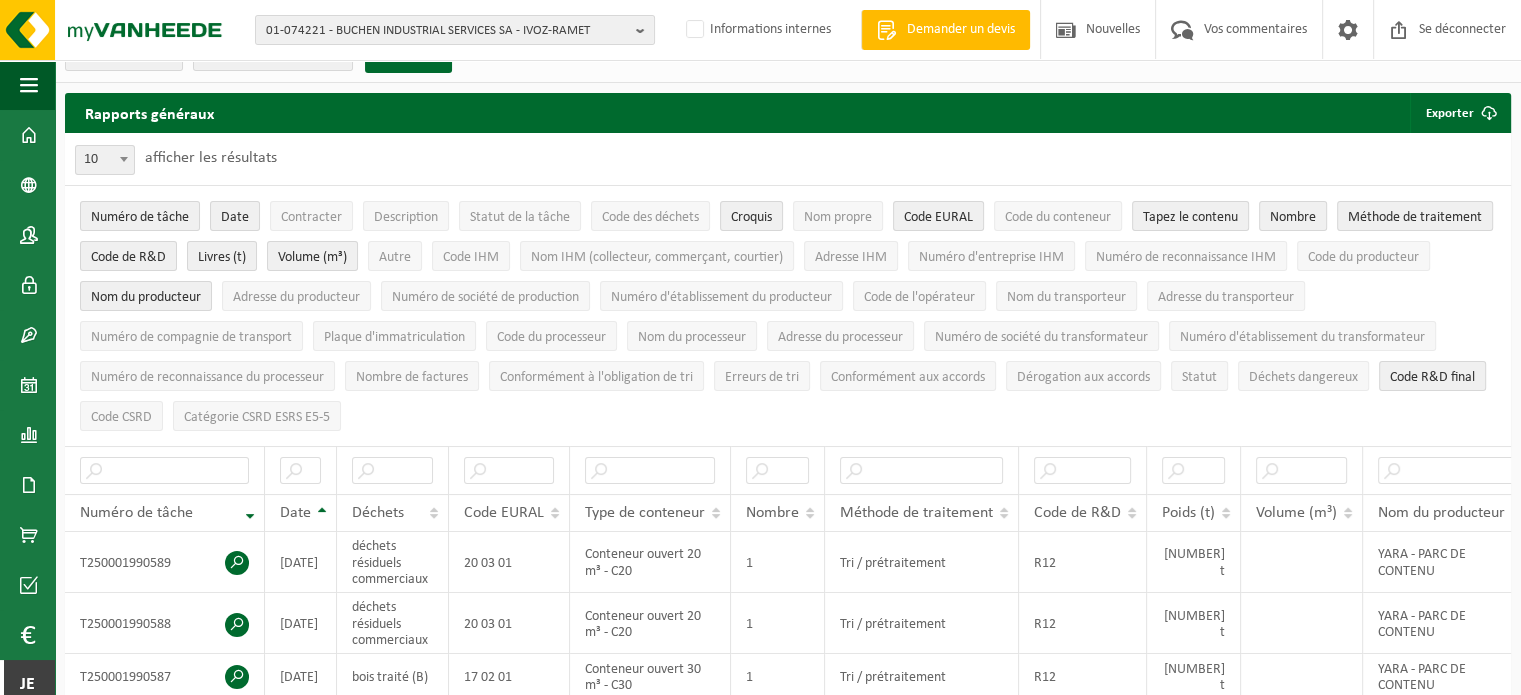 scroll, scrollTop: 0, scrollLeft: 0, axis: both 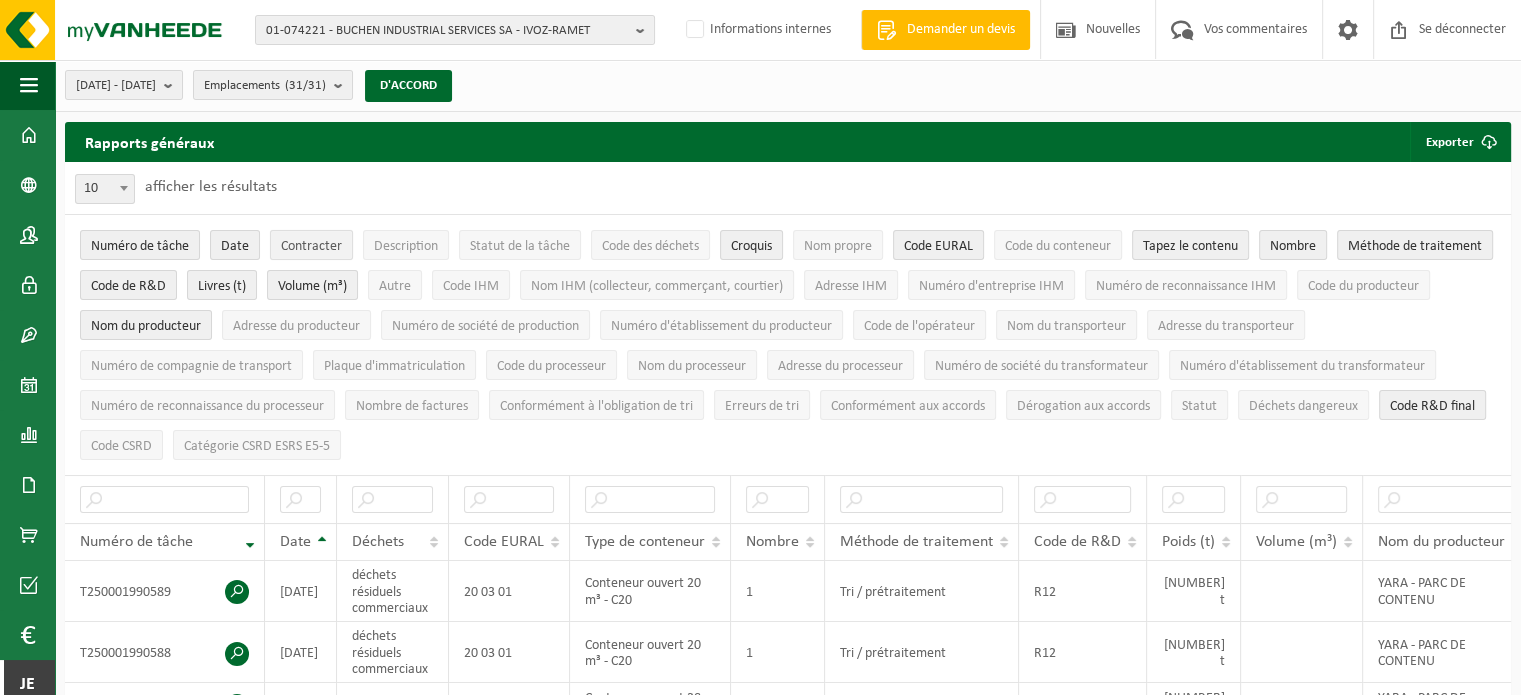 click on "Contracter" at bounding box center [311, 246] 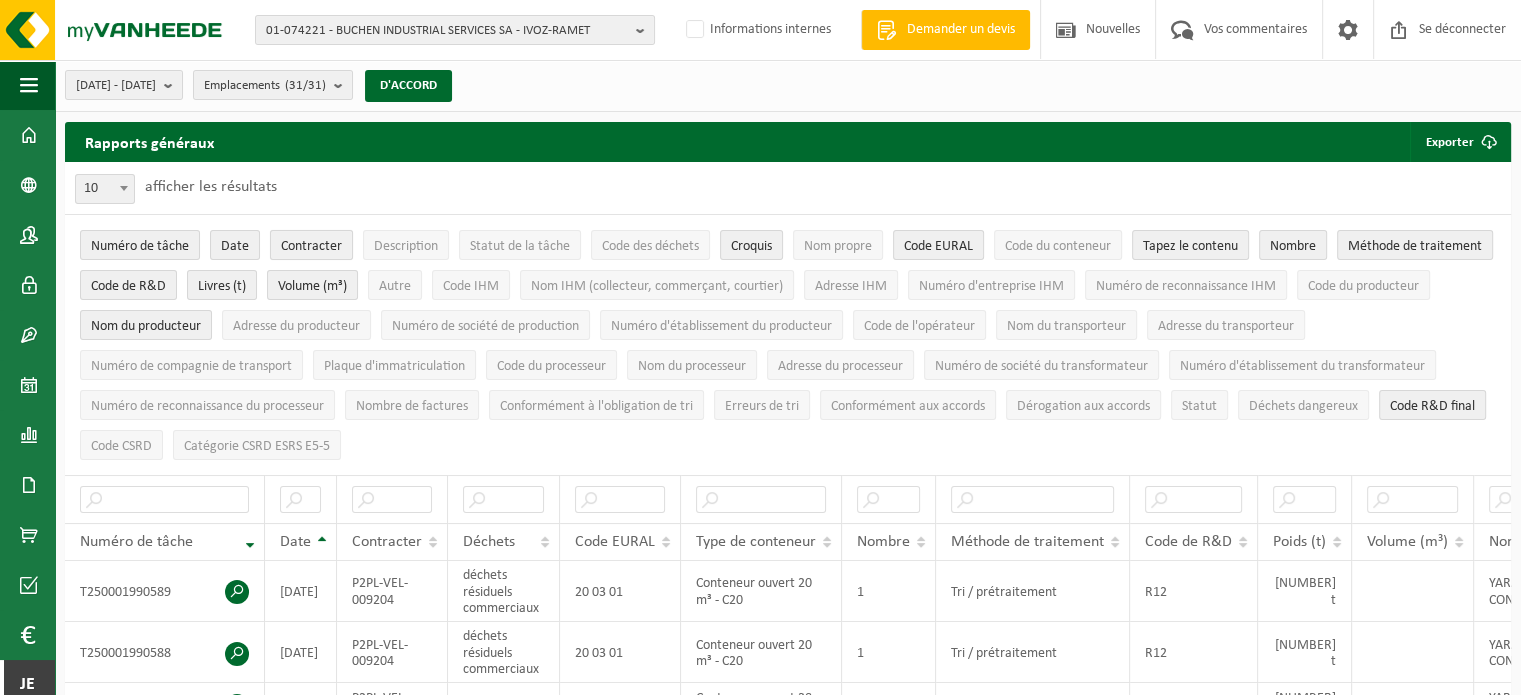 click on "Contracter" at bounding box center (311, 246) 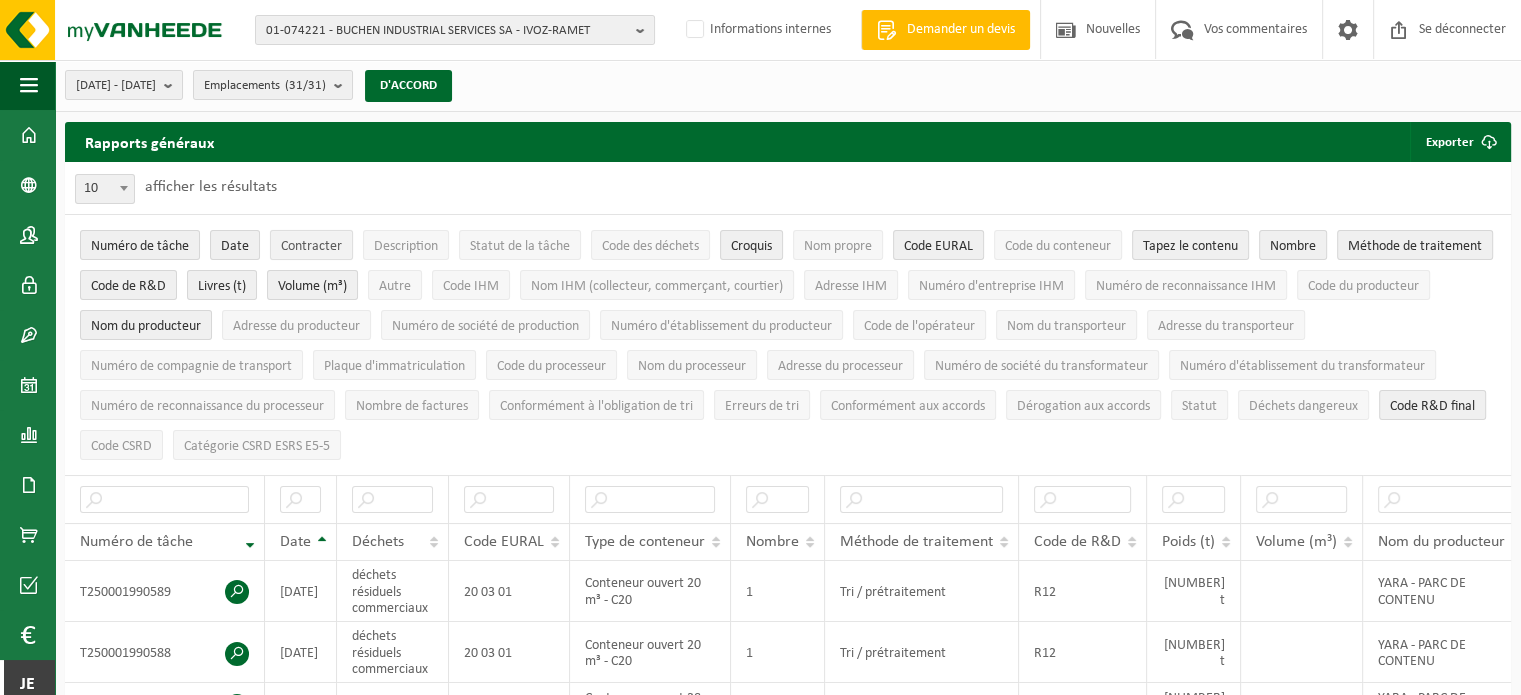 click on "Contracter" at bounding box center (311, 246) 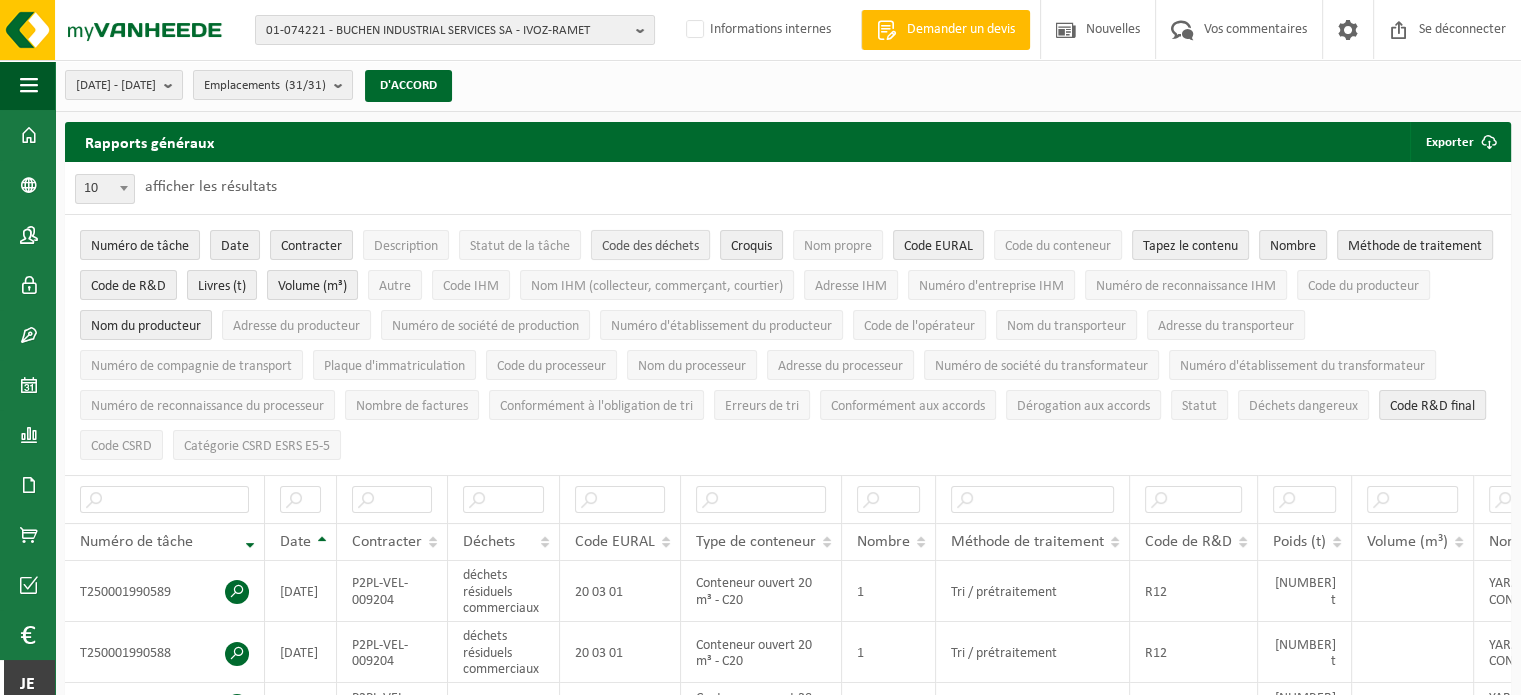 click on "Code des déchets" at bounding box center (650, 246) 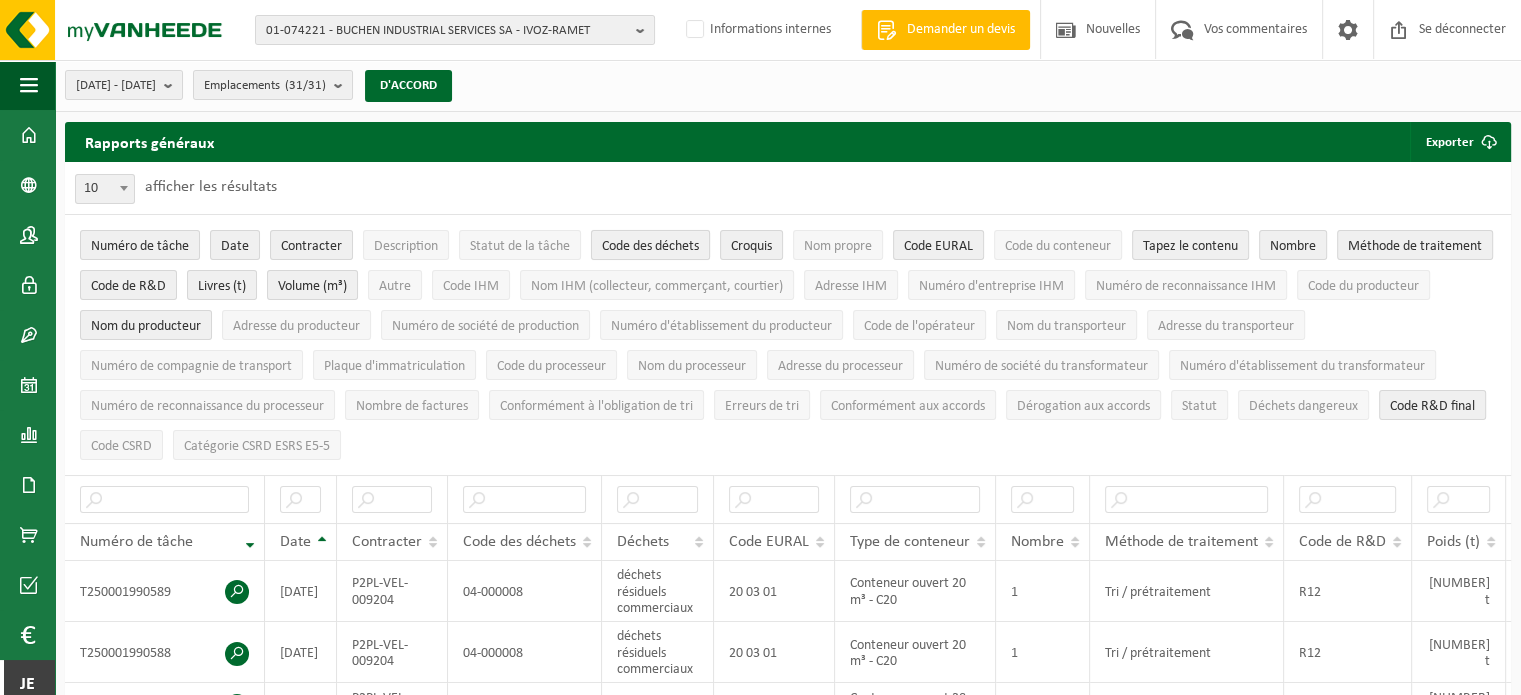 click on "Code des déchets" at bounding box center (650, 246) 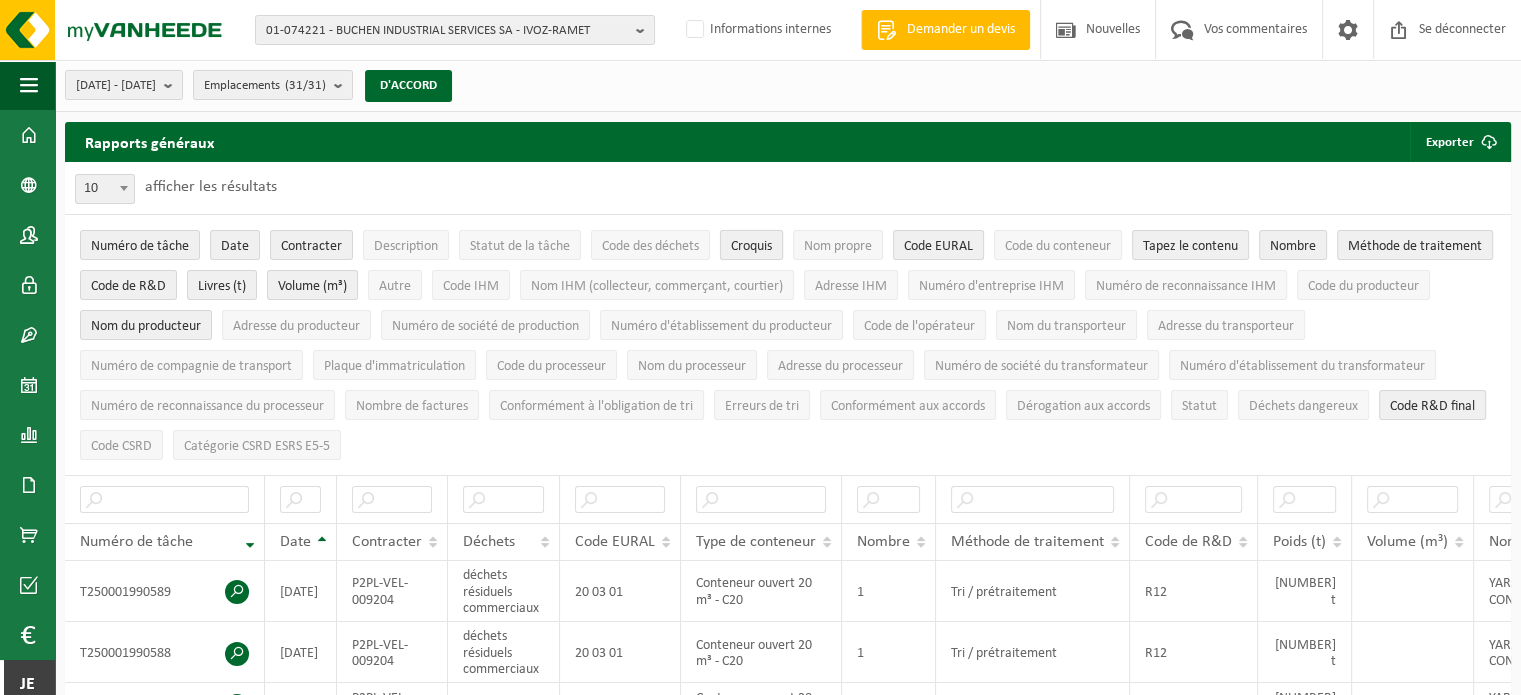 click on "Croquis" at bounding box center [751, 246] 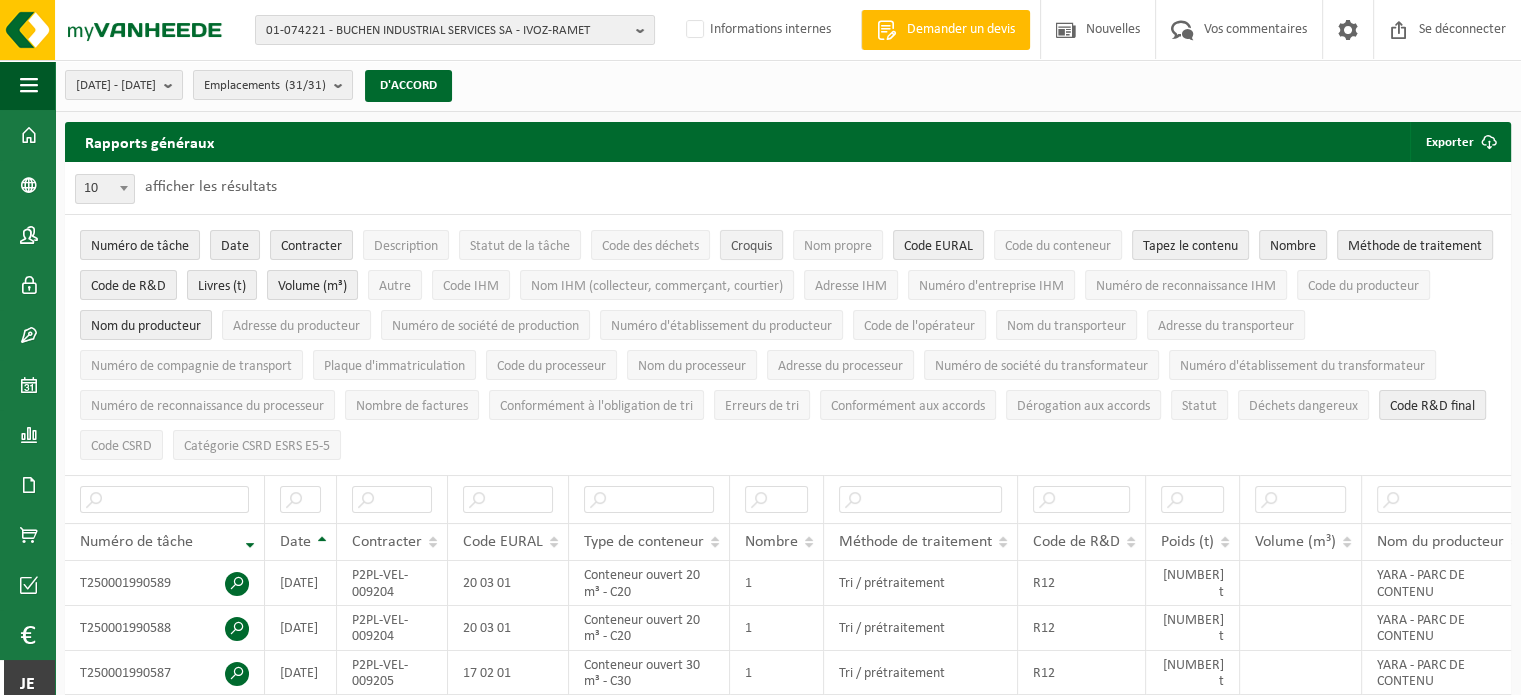 click on "Croquis" at bounding box center (751, 246) 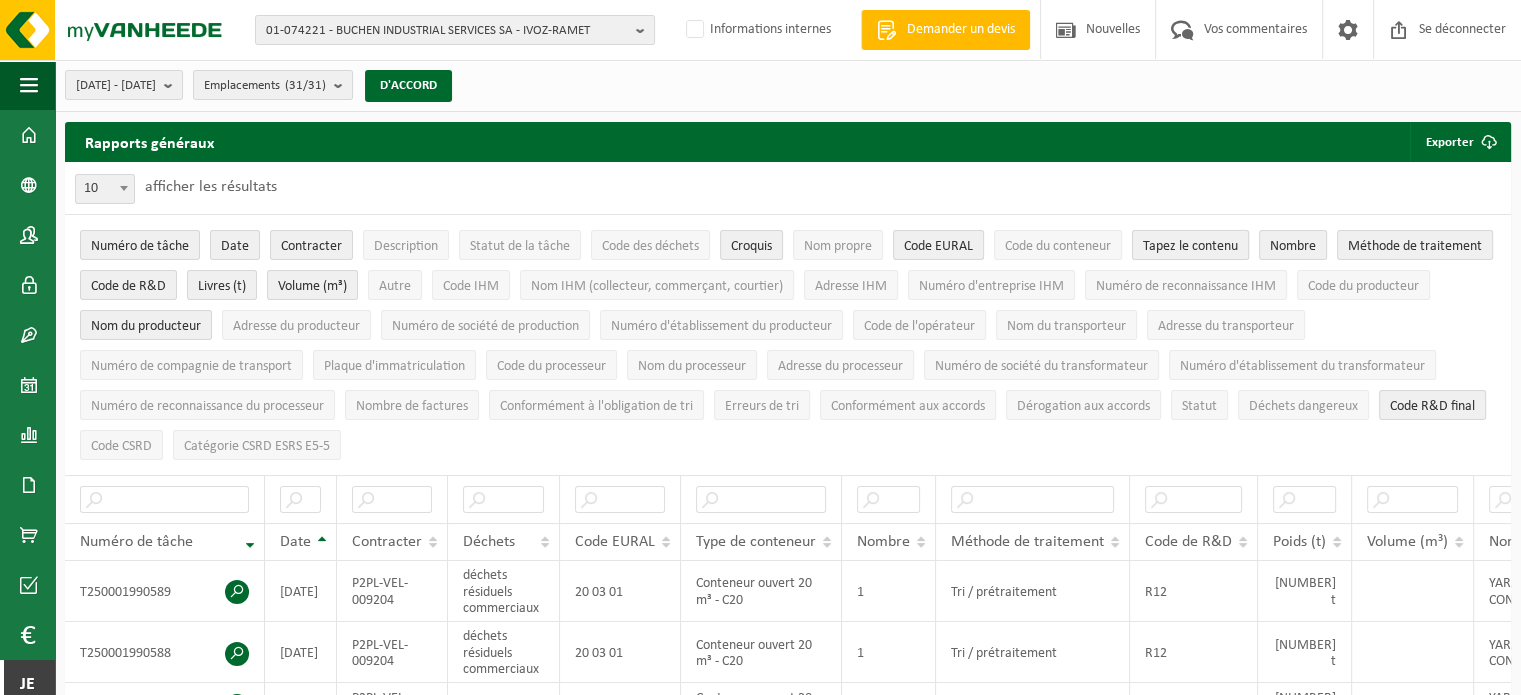 click on "Tapez le contenu" at bounding box center [1190, 246] 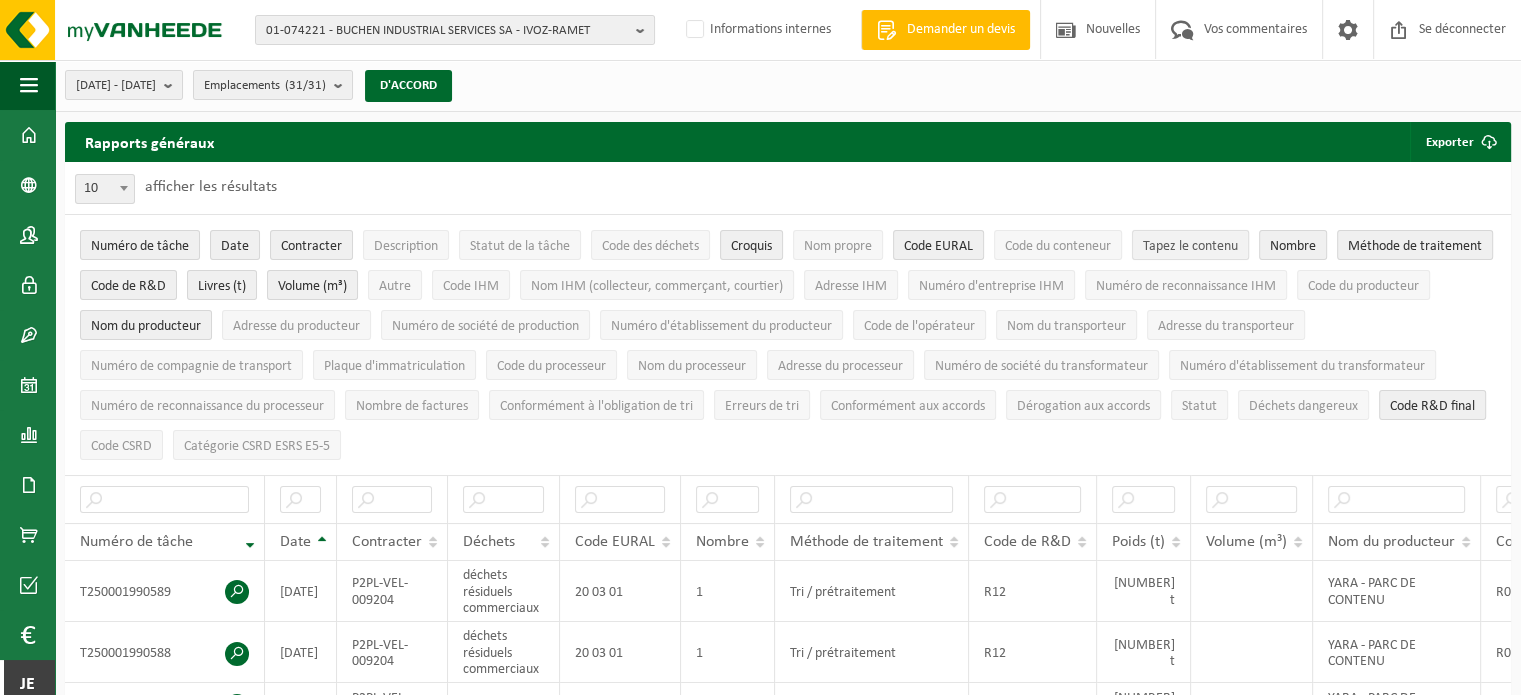 click on "Tapez le contenu" at bounding box center [1190, 246] 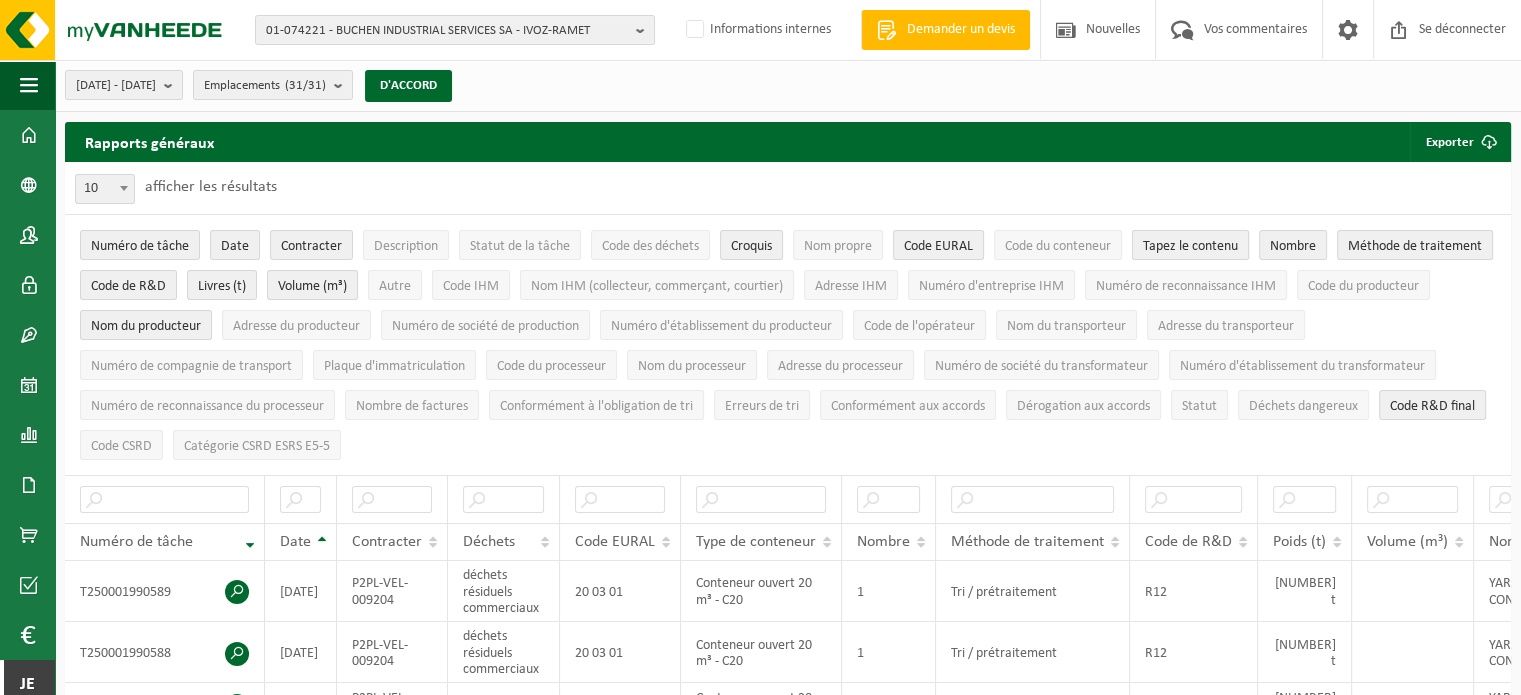 click on "Tapez le contenu" at bounding box center [1190, 246] 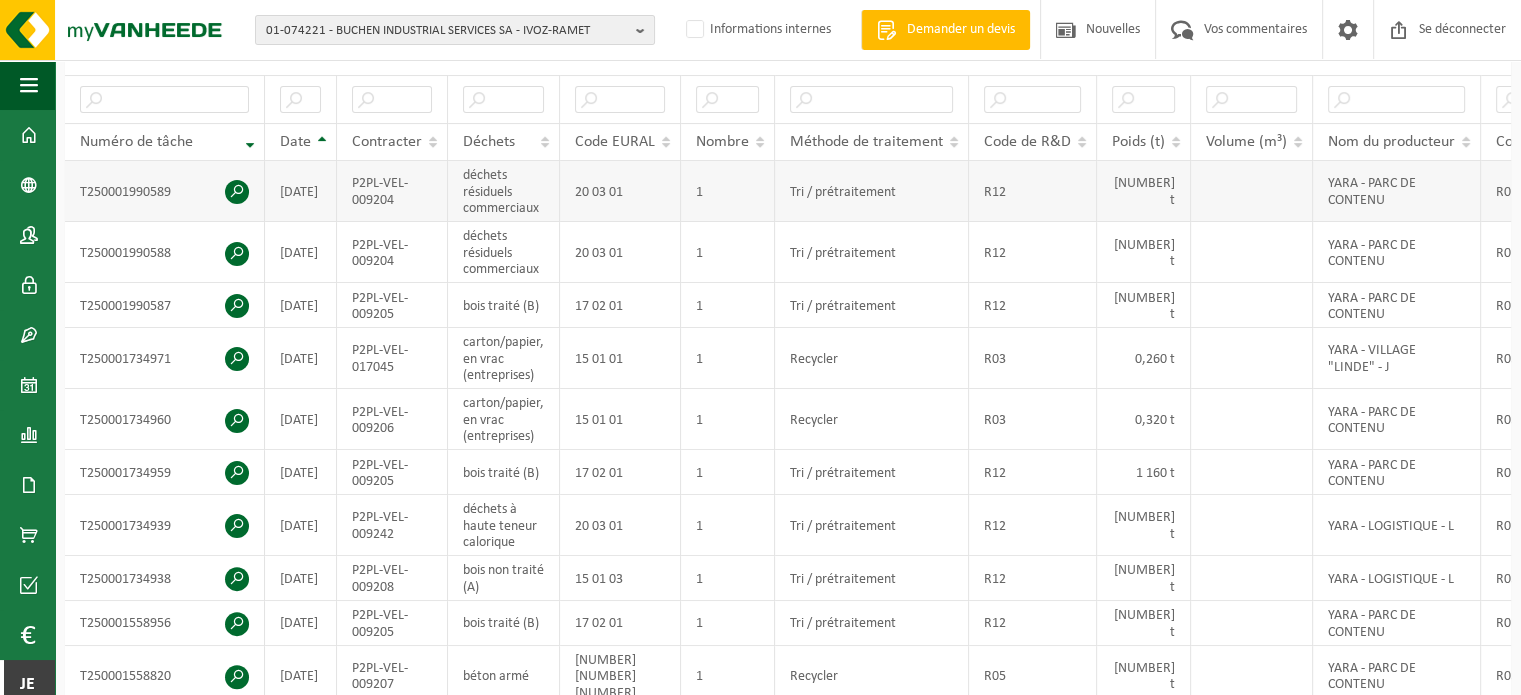scroll, scrollTop: 0, scrollLeft: 0, axis: both 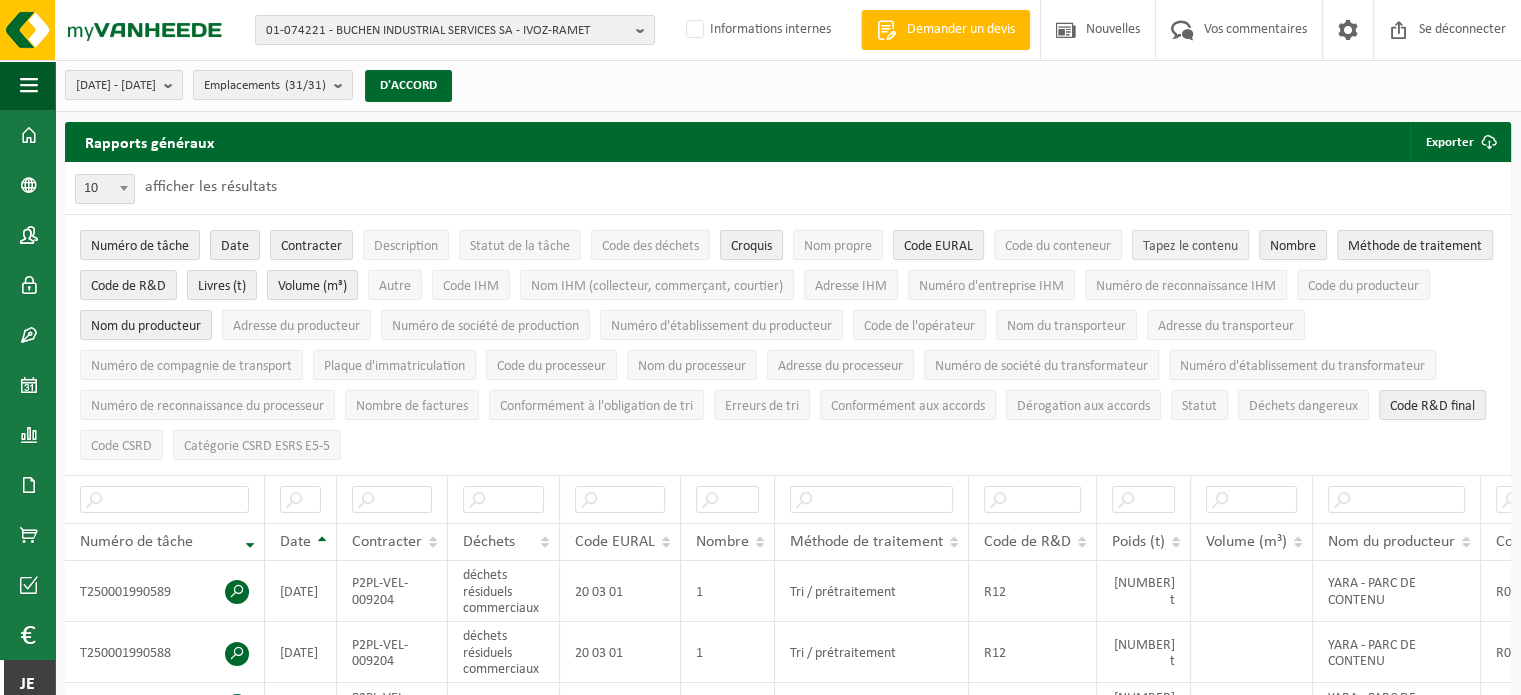 click on "Tapez le contenu" at bounding box center (1190, 246) 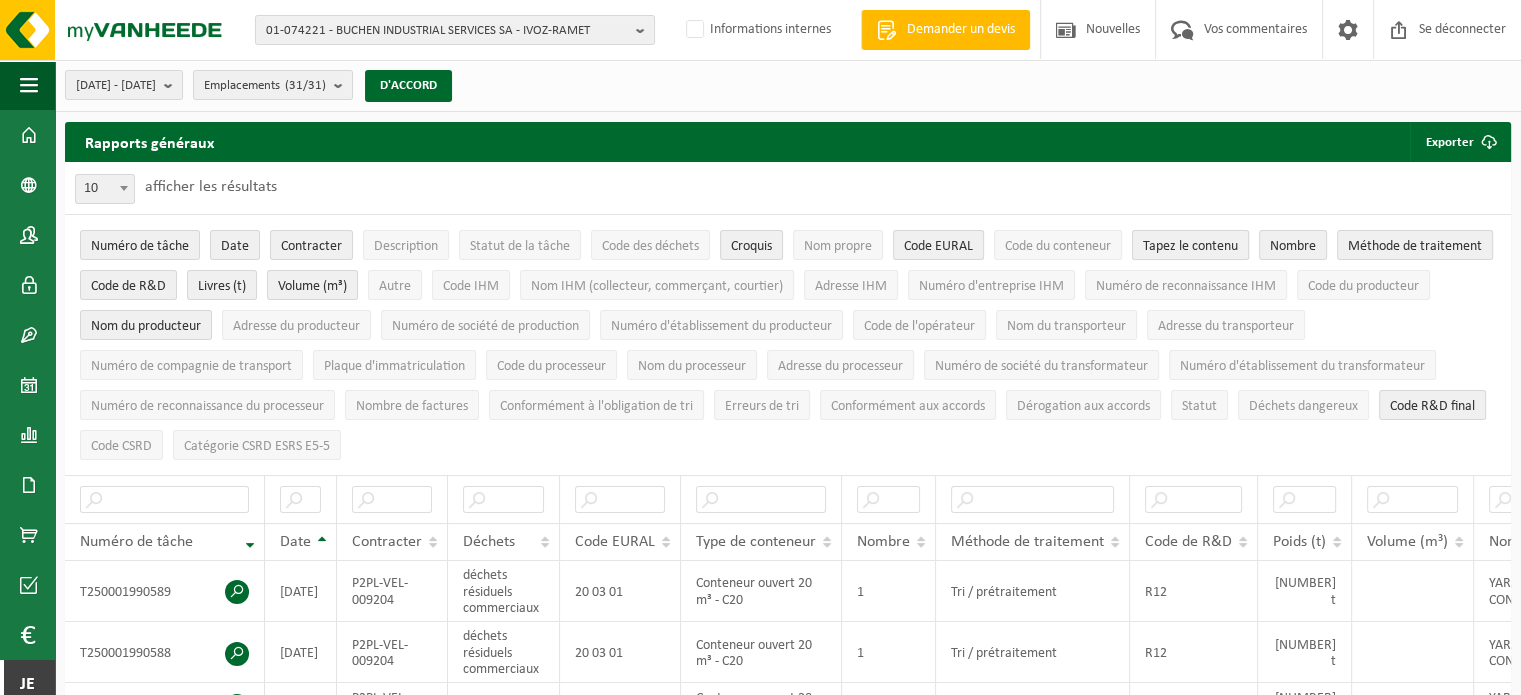 click on "Tapez le contenu" at bounding box center (1190, 246) 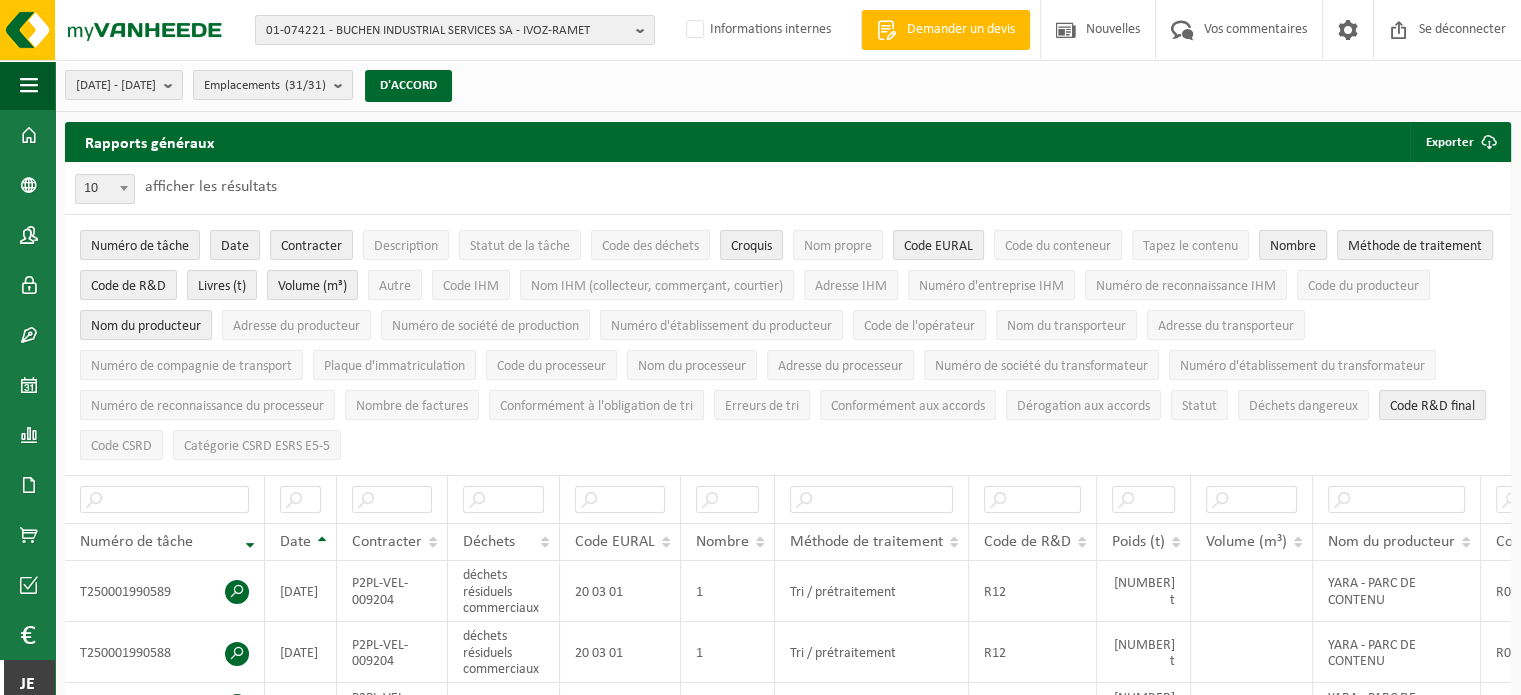 click on "Nombre" at bounding box center [1293, 246] 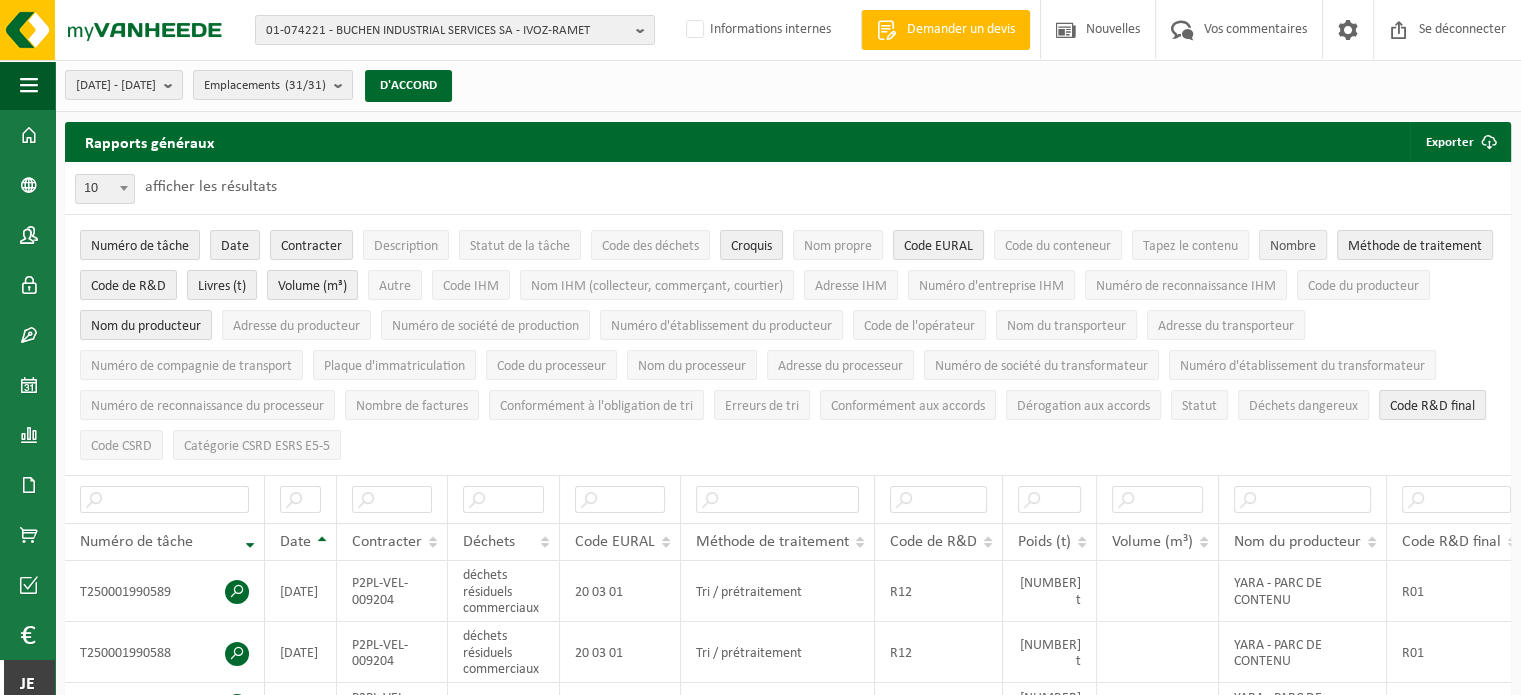 click on "Nombre" at bounding box center (1293, 246) 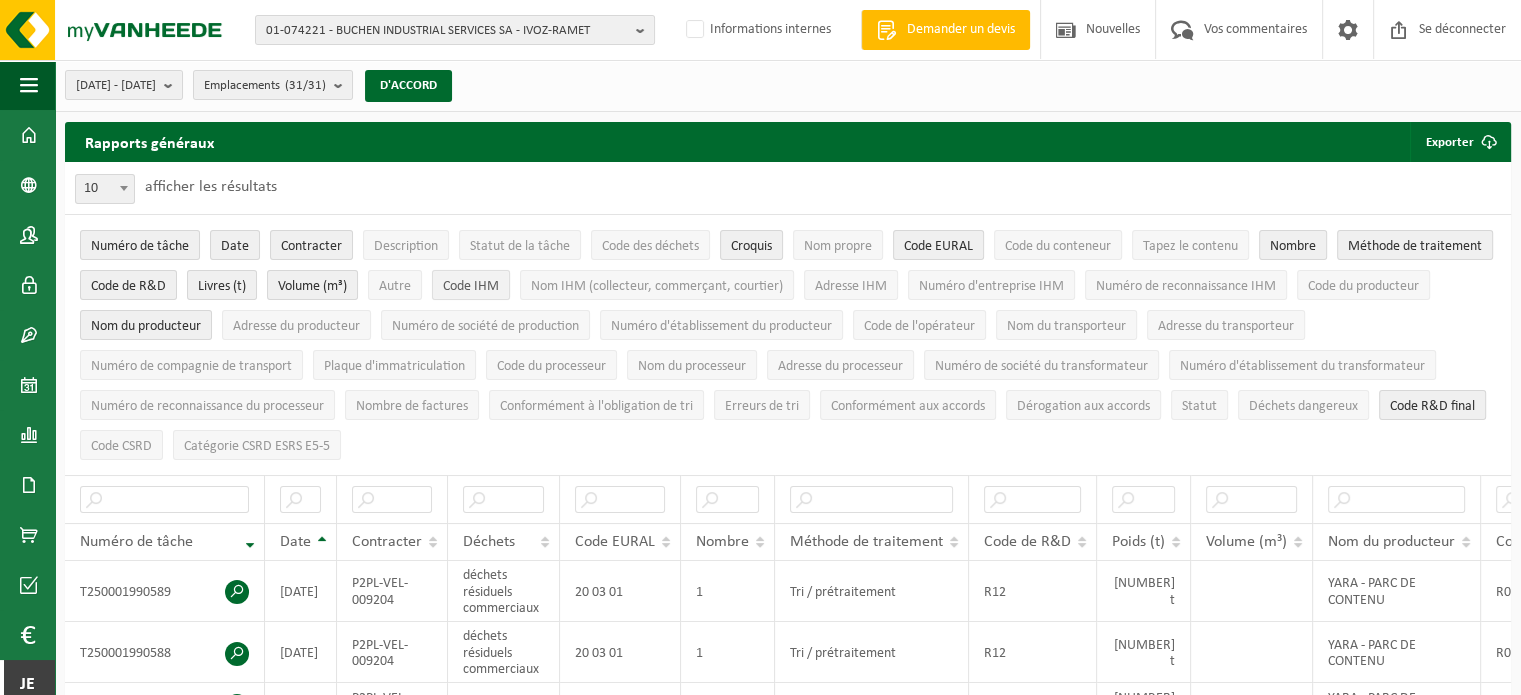 click on "Code IHM" at bounding box center (471, 286) 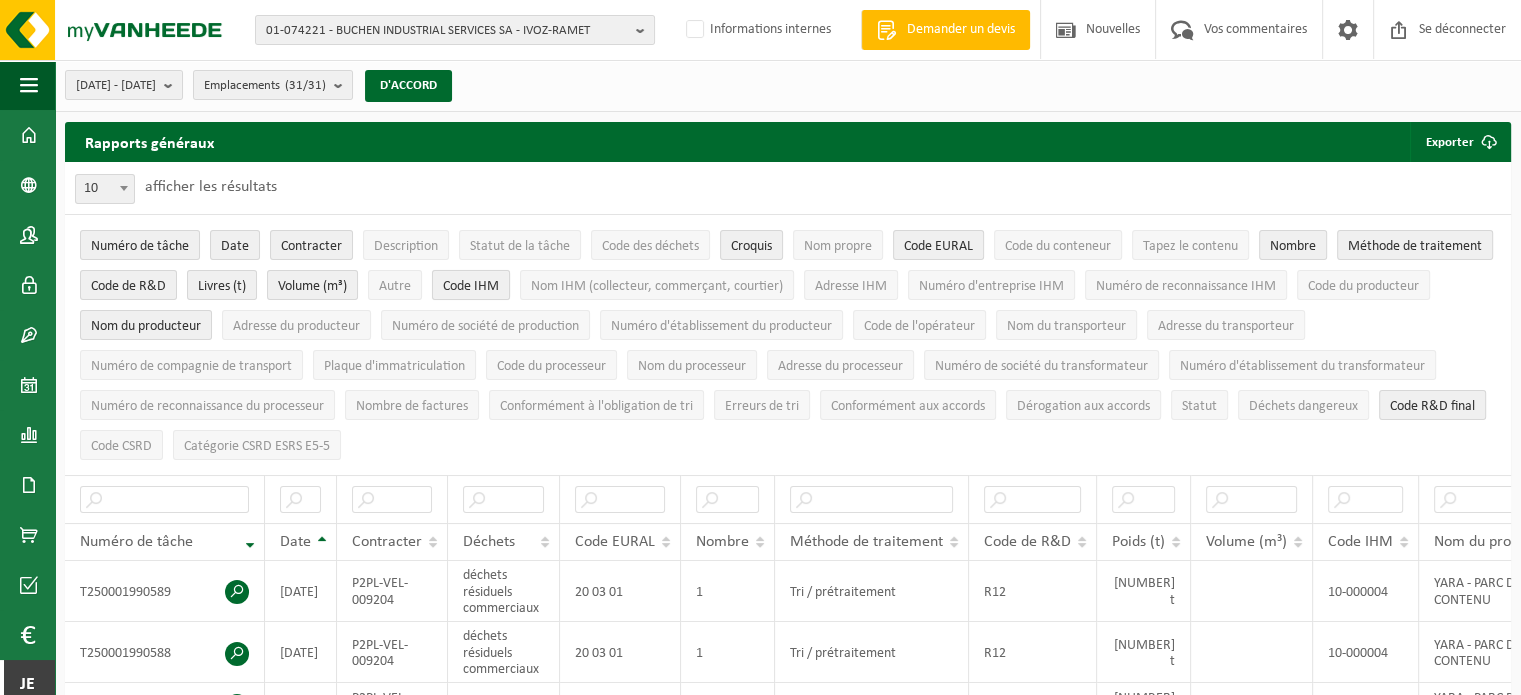 click on "Code IHM" at bounding box center (471, 286) 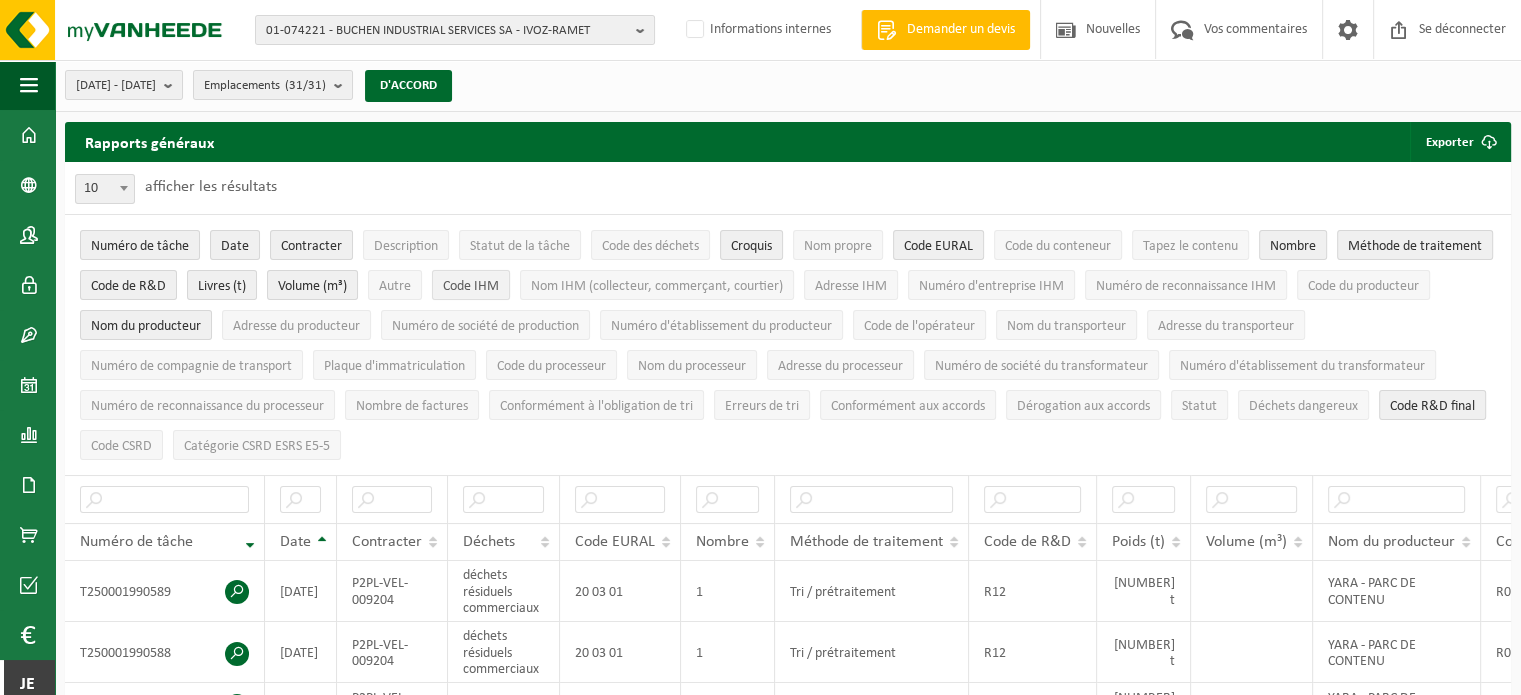 click on "Code IHM" at bounding box center (471, 286) 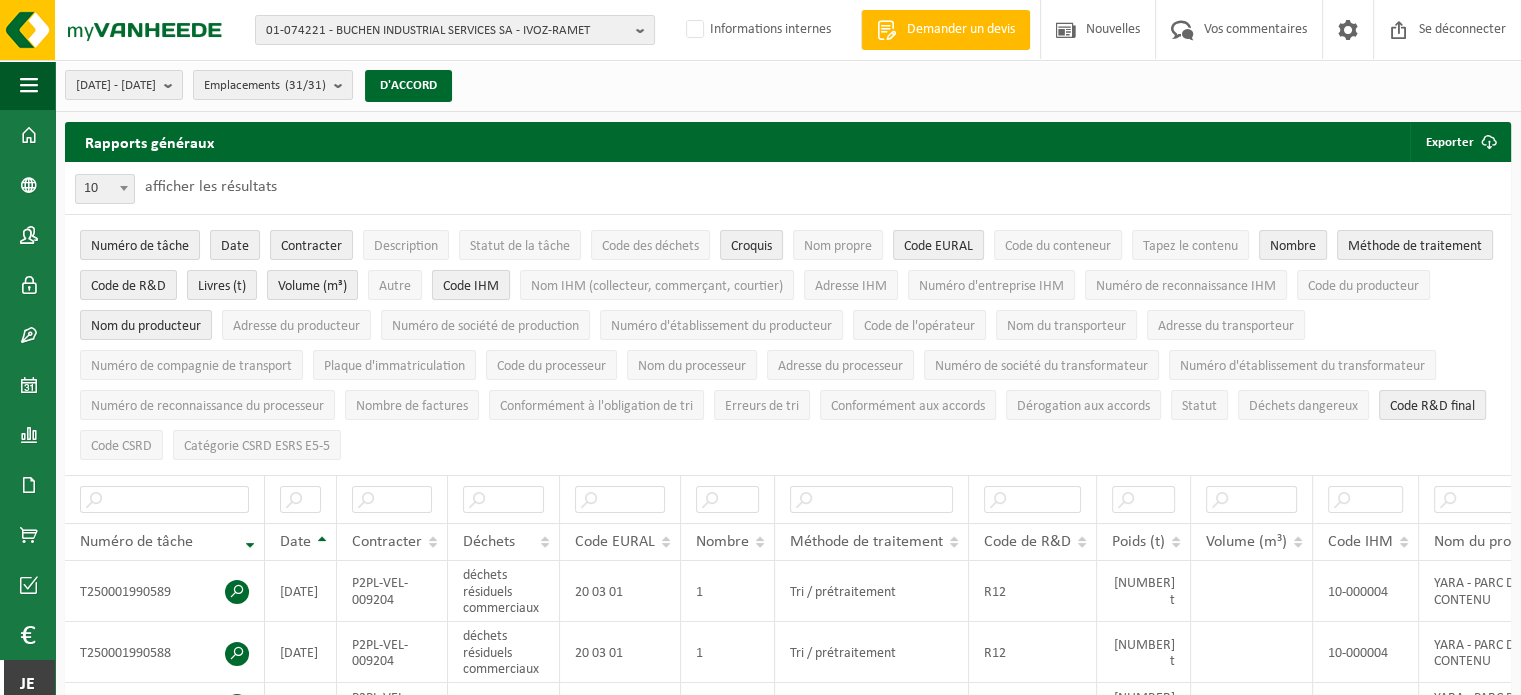 click on "Code IHM" at bounding box center [471, 286] 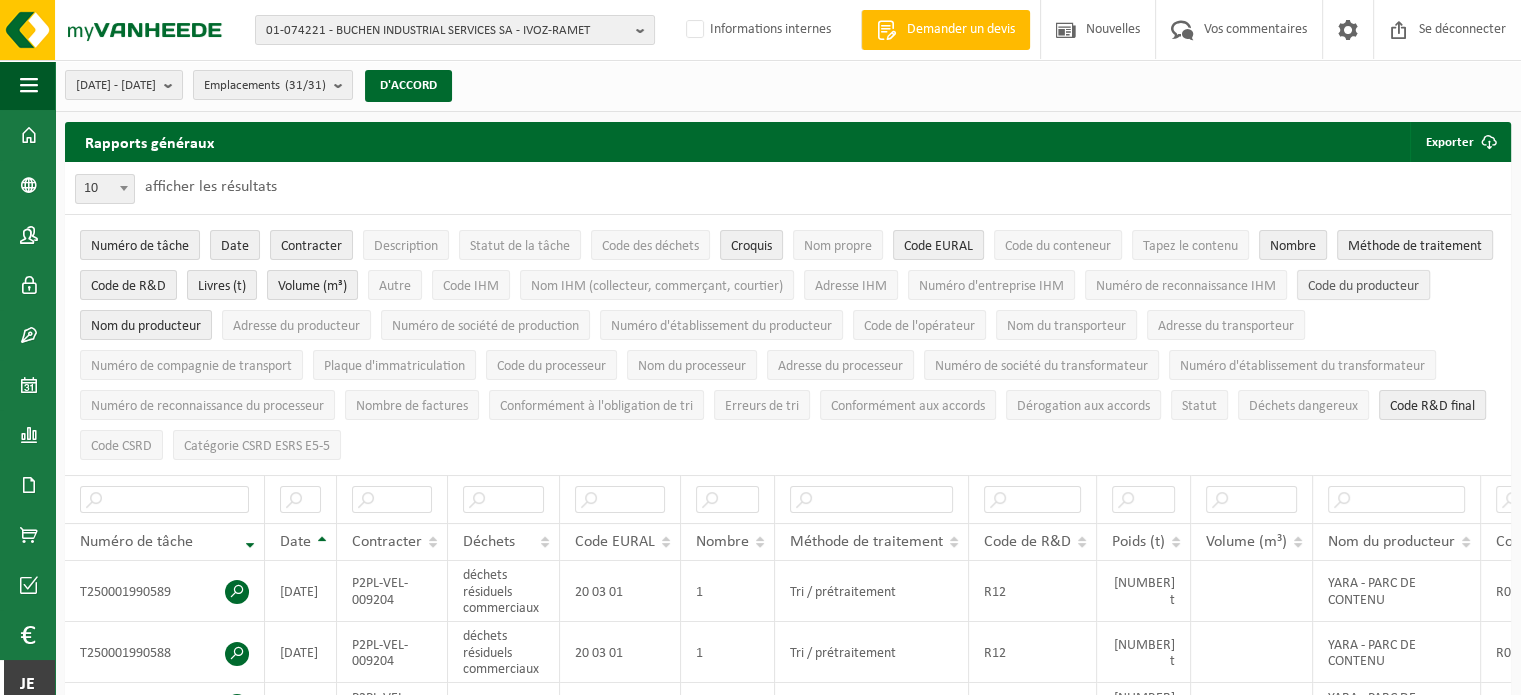 click on "Code du producteur" at bounding box center [1363, 286] 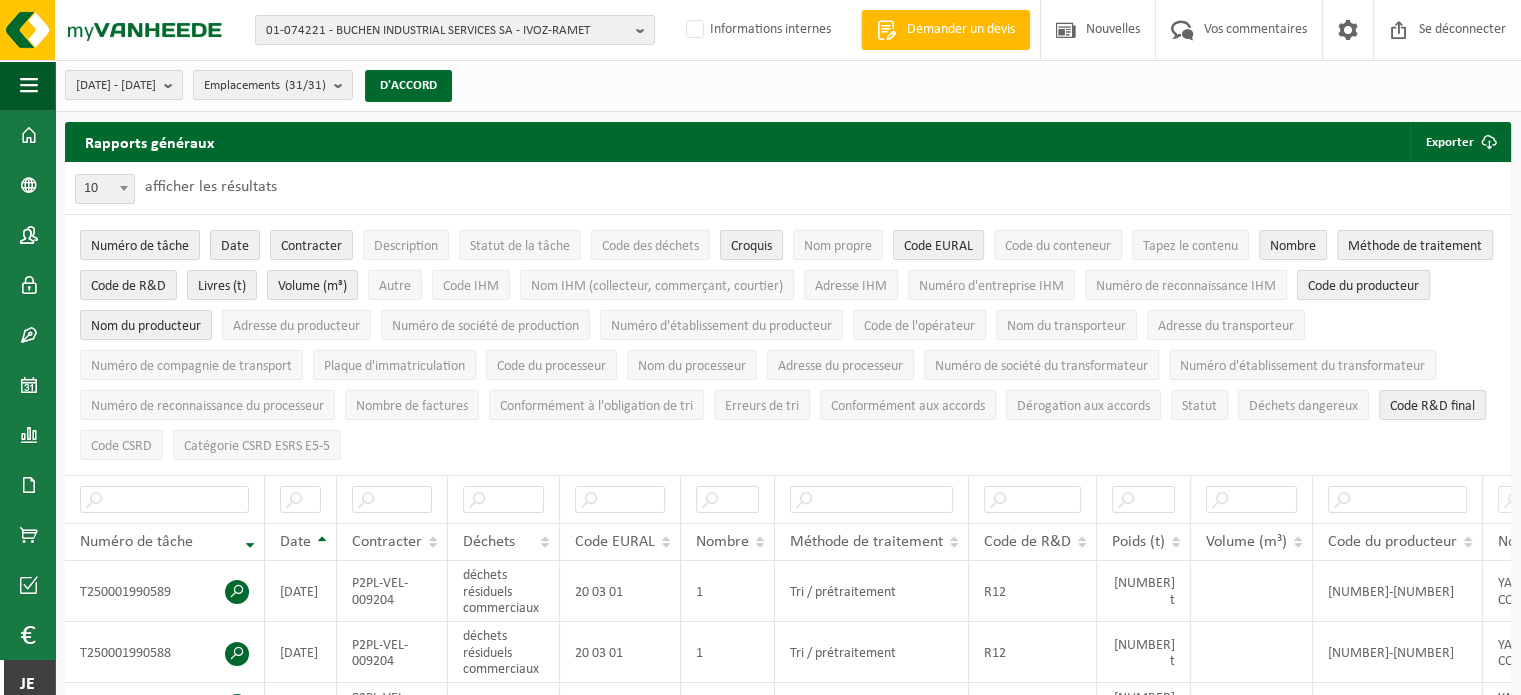 click on "Code du producteur" at bounding box center (1363, 286) 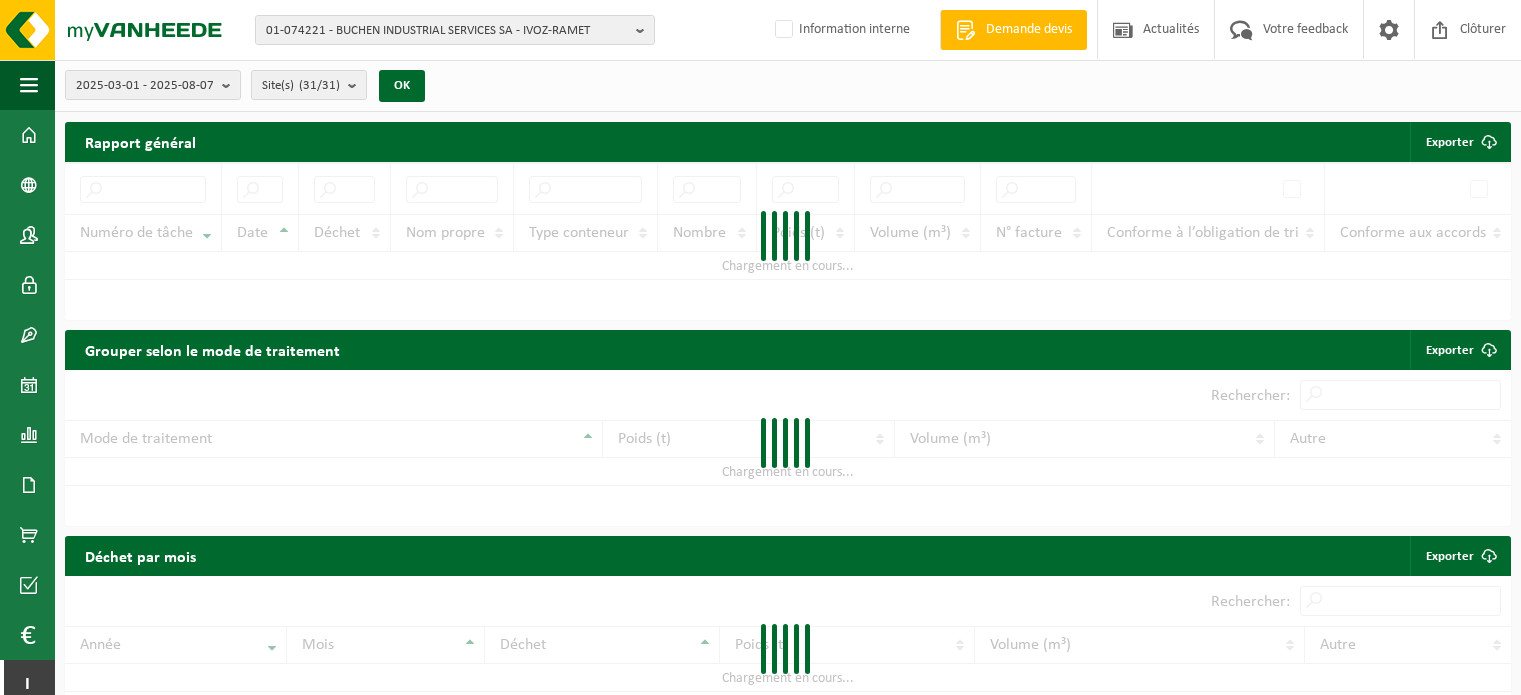 scroll, scrollTop: 0, scrollLeft: 0, axis: both 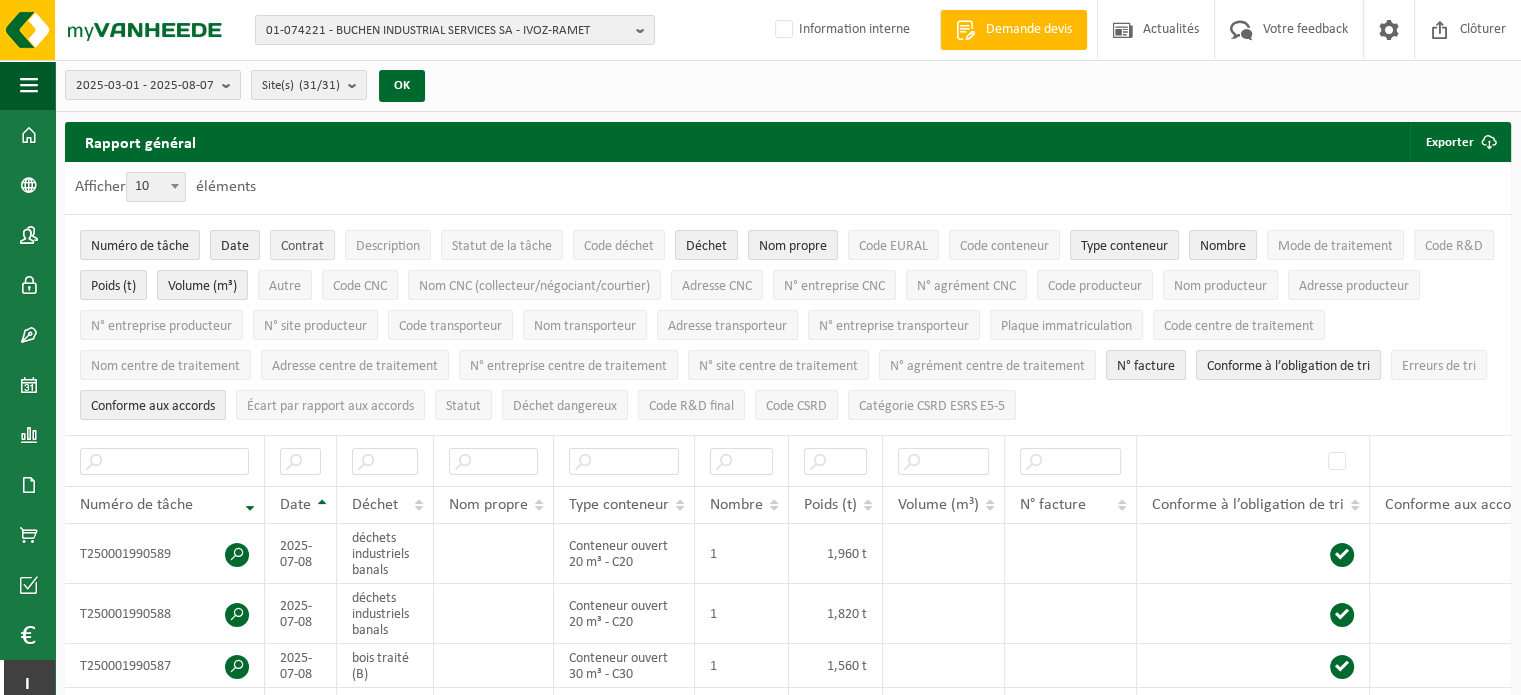 click on "Contrat" at bounding box center [302, 246] 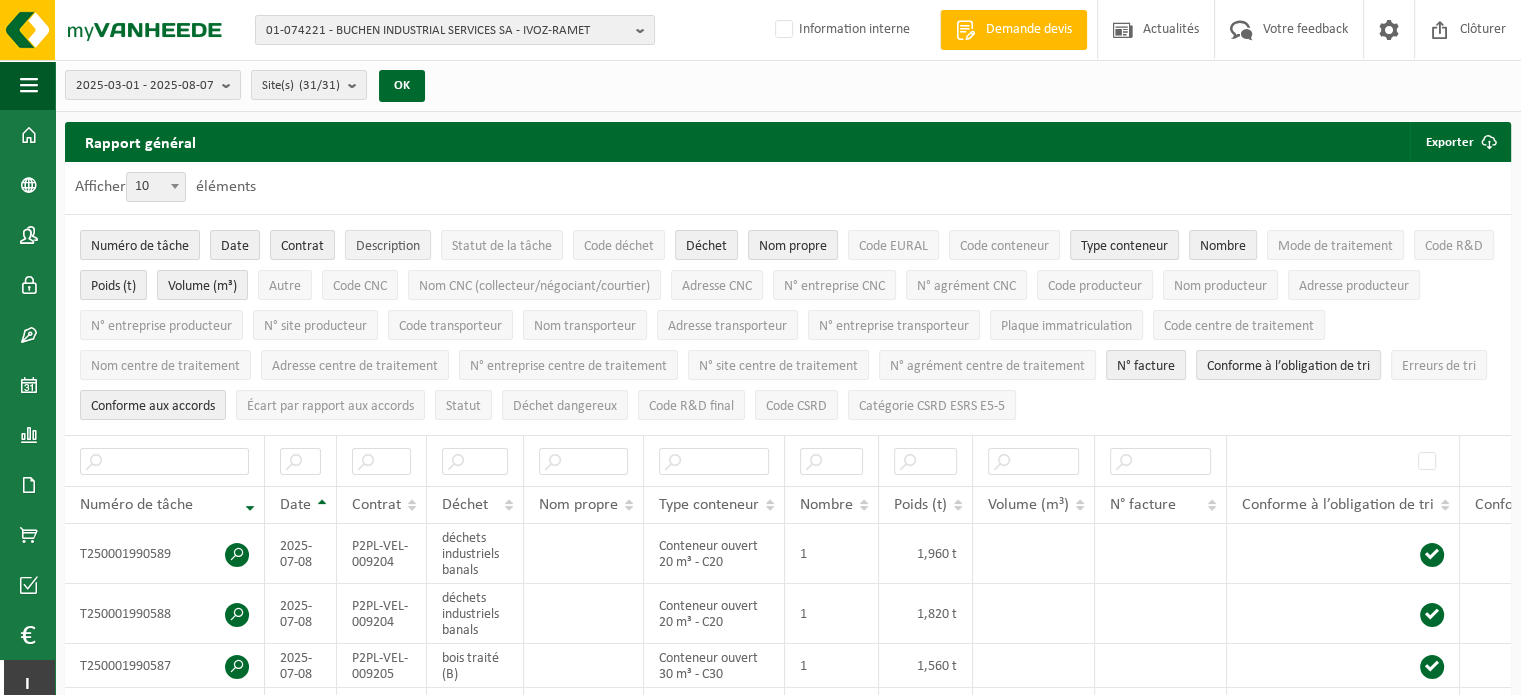 click on "Description" at bounding box center [388, 246] 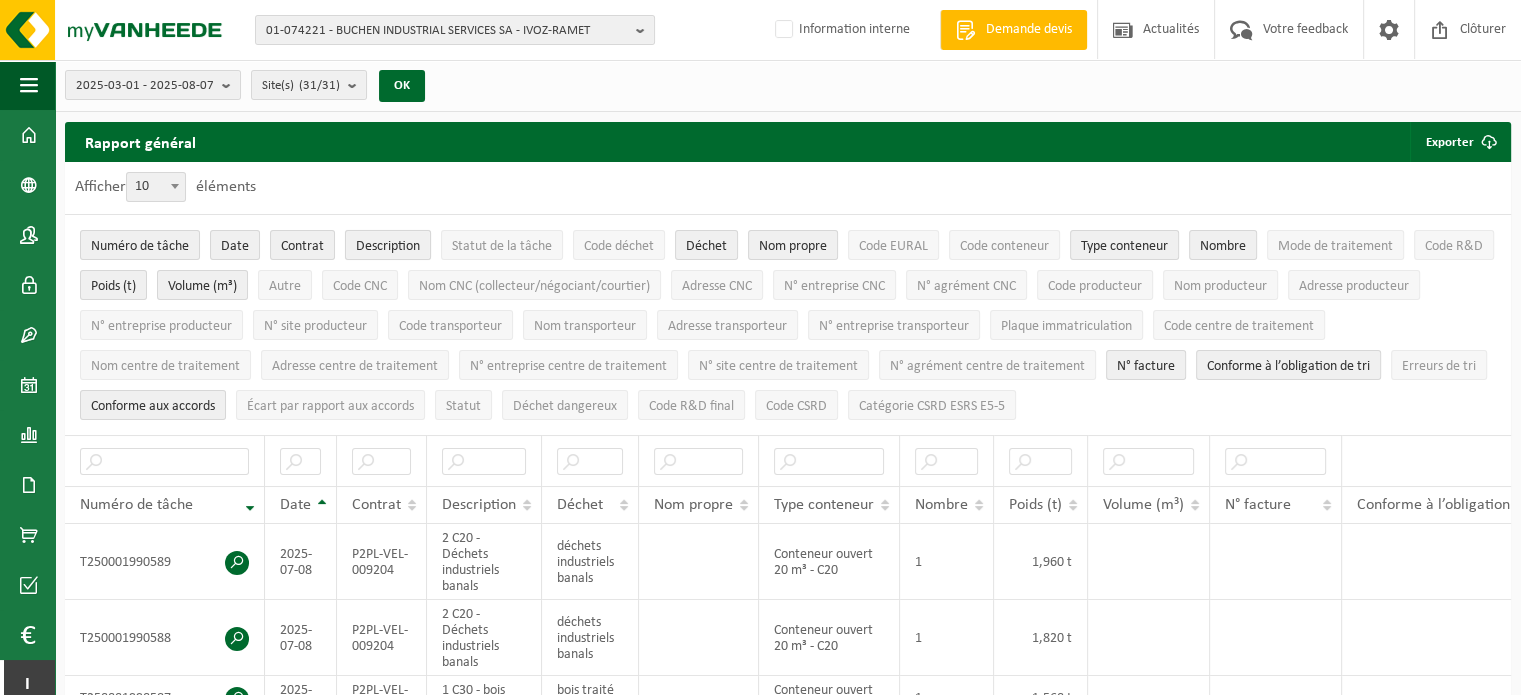 click on "Description" at bounding box center (388, 246) 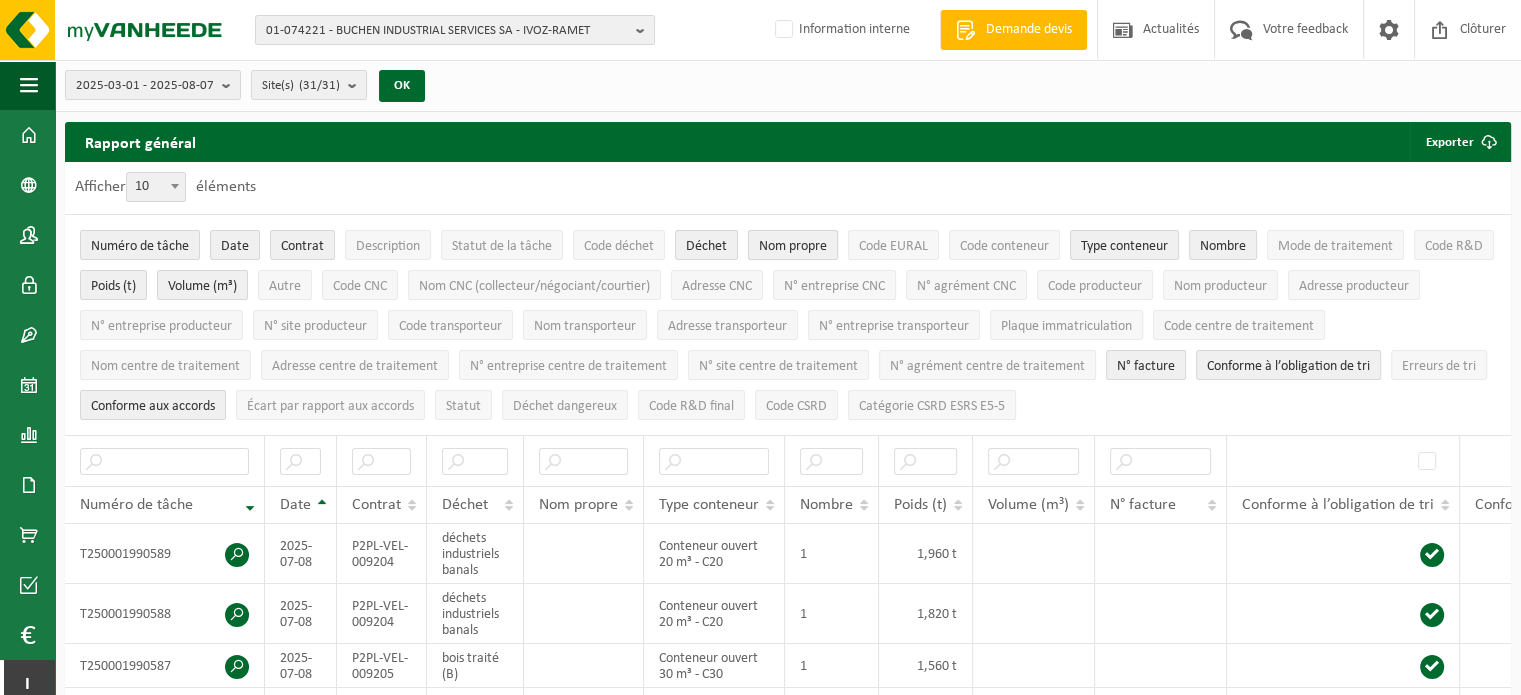 click on "Nom propre" at bounding box center [793, 246] 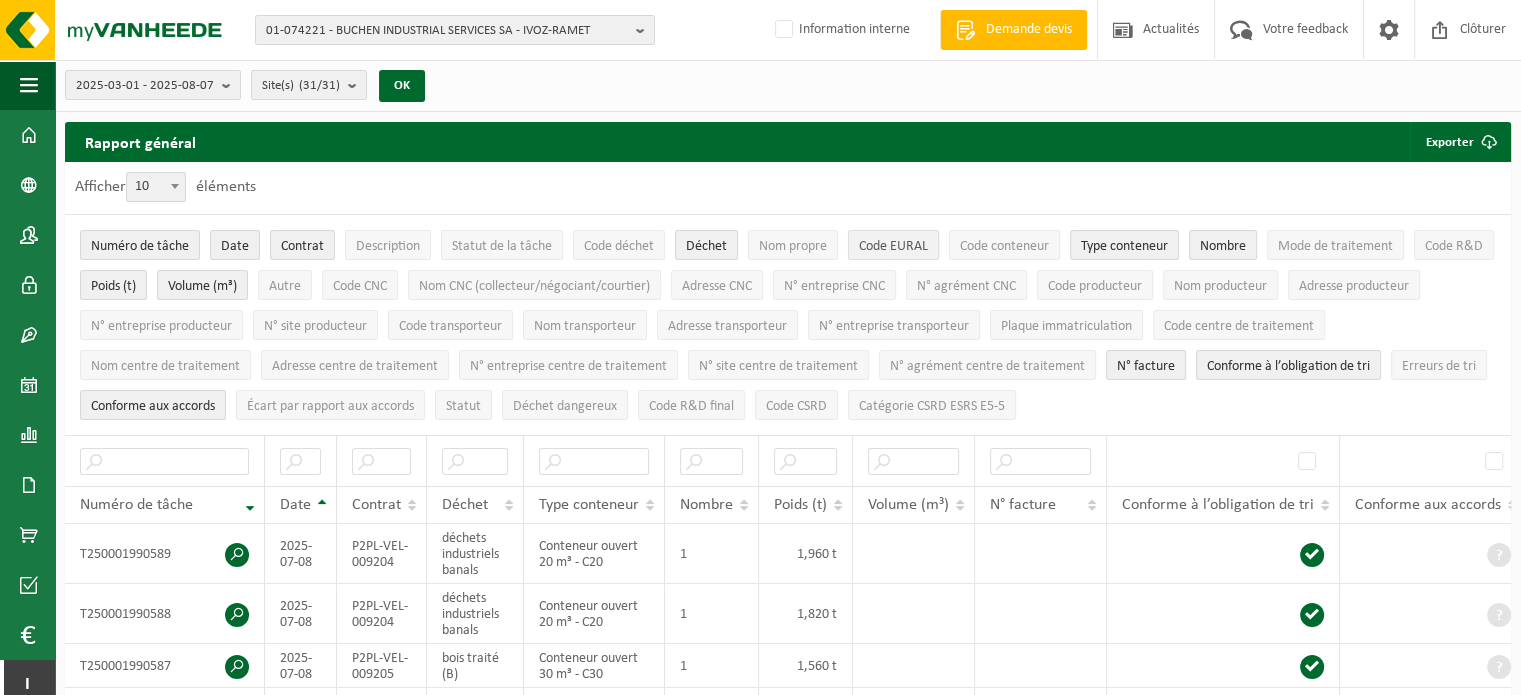 click on "Code EURAL" at bounding box center [893, 246] 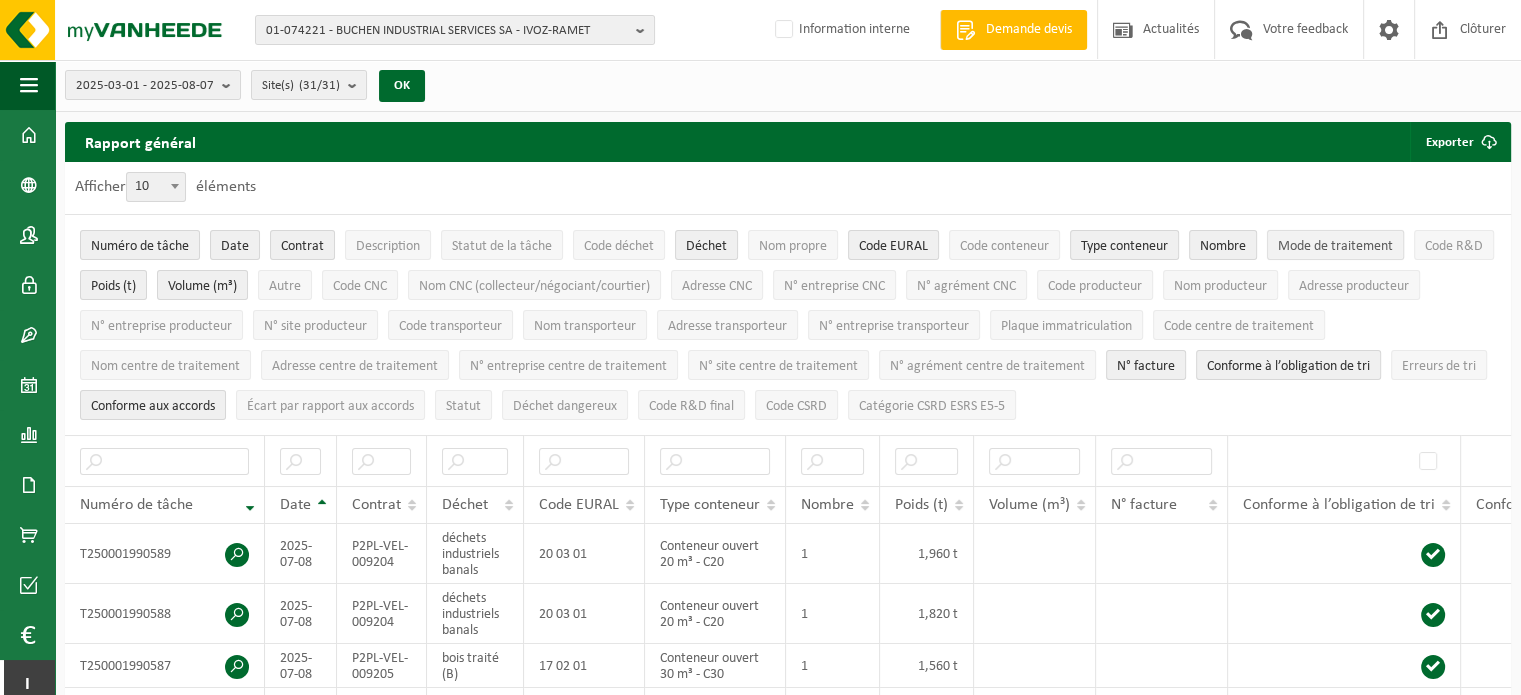 click on "Mode de traitement" at bounding box center (1335, 246) 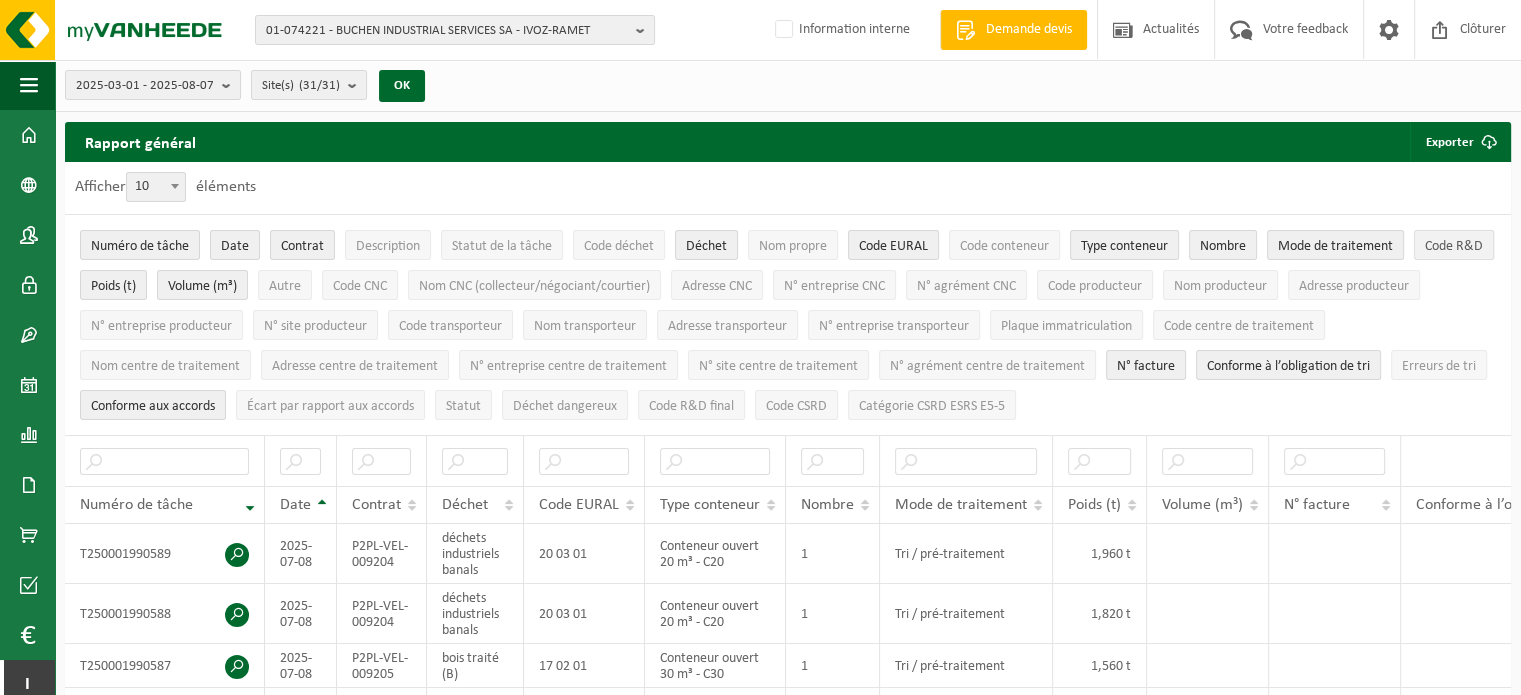 click on "Code R&D" at bounding box center (1454, 246) 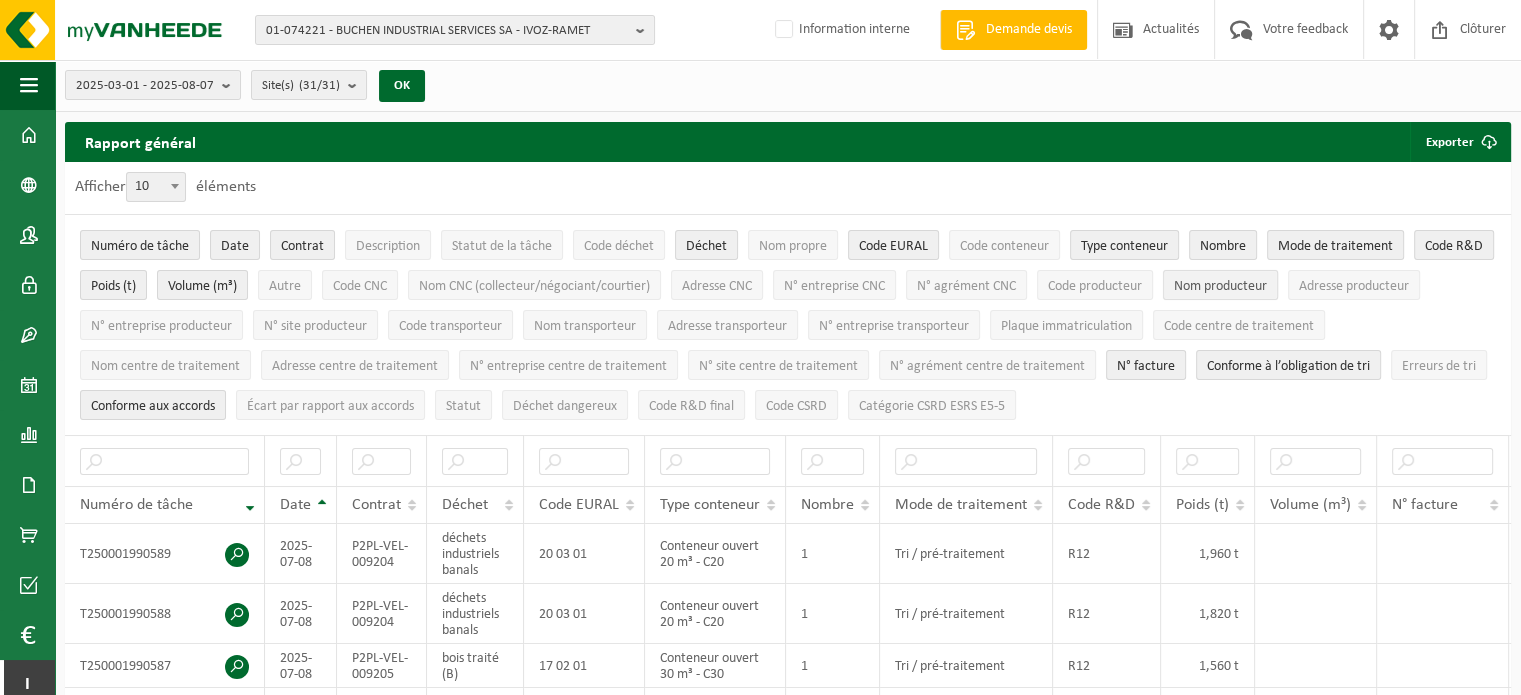 click on "Nom producteur" at bounding box center [1220, 286] 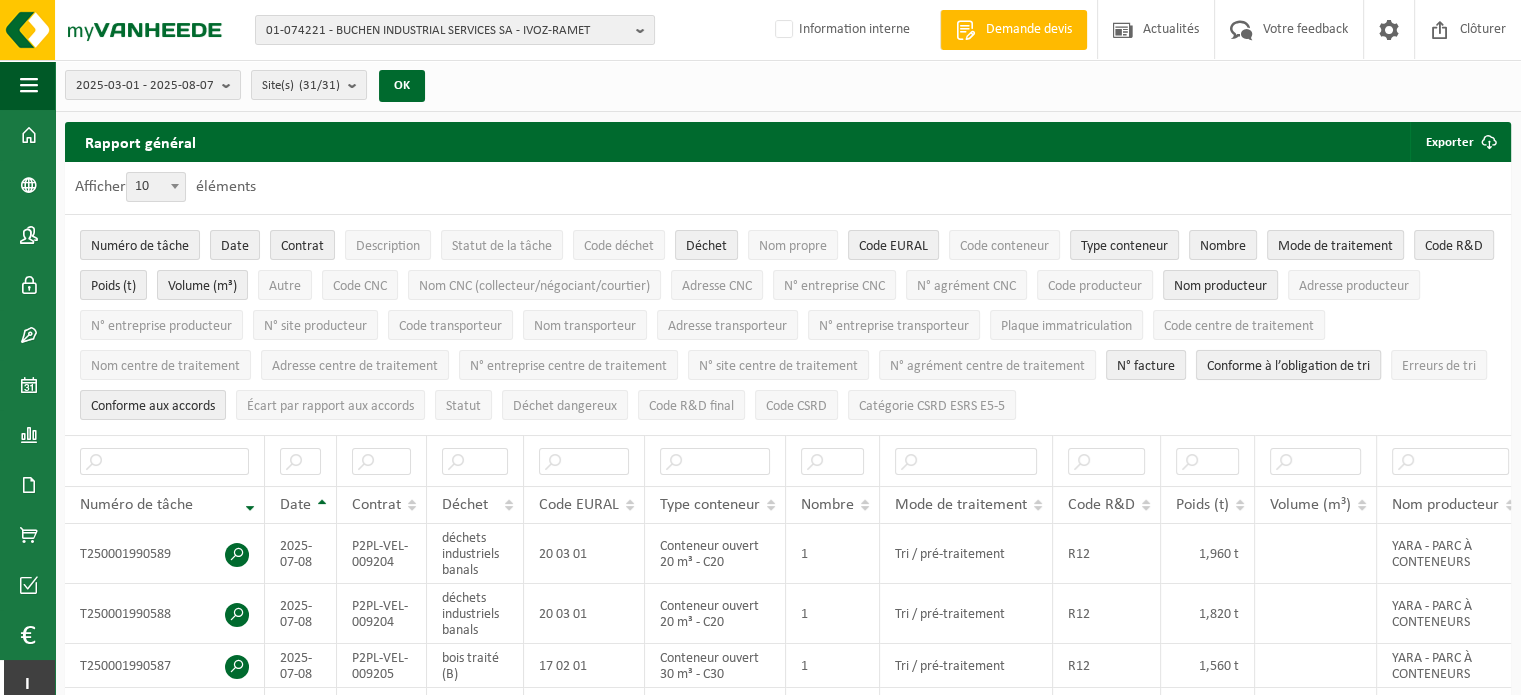 click on "Conforme à l’obligation de tri" at bounding box center [1288, 366] 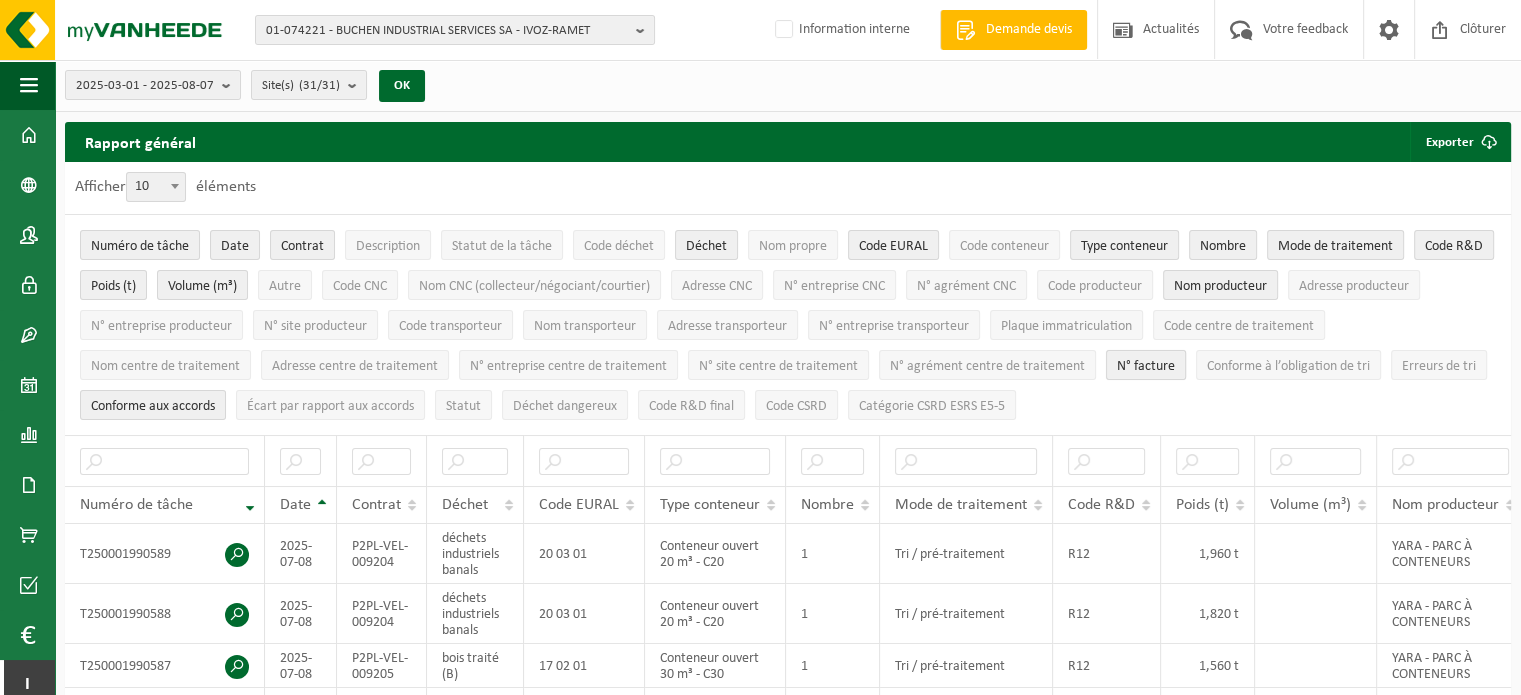 click on "N° facture" at bounding box center [1146, 366] 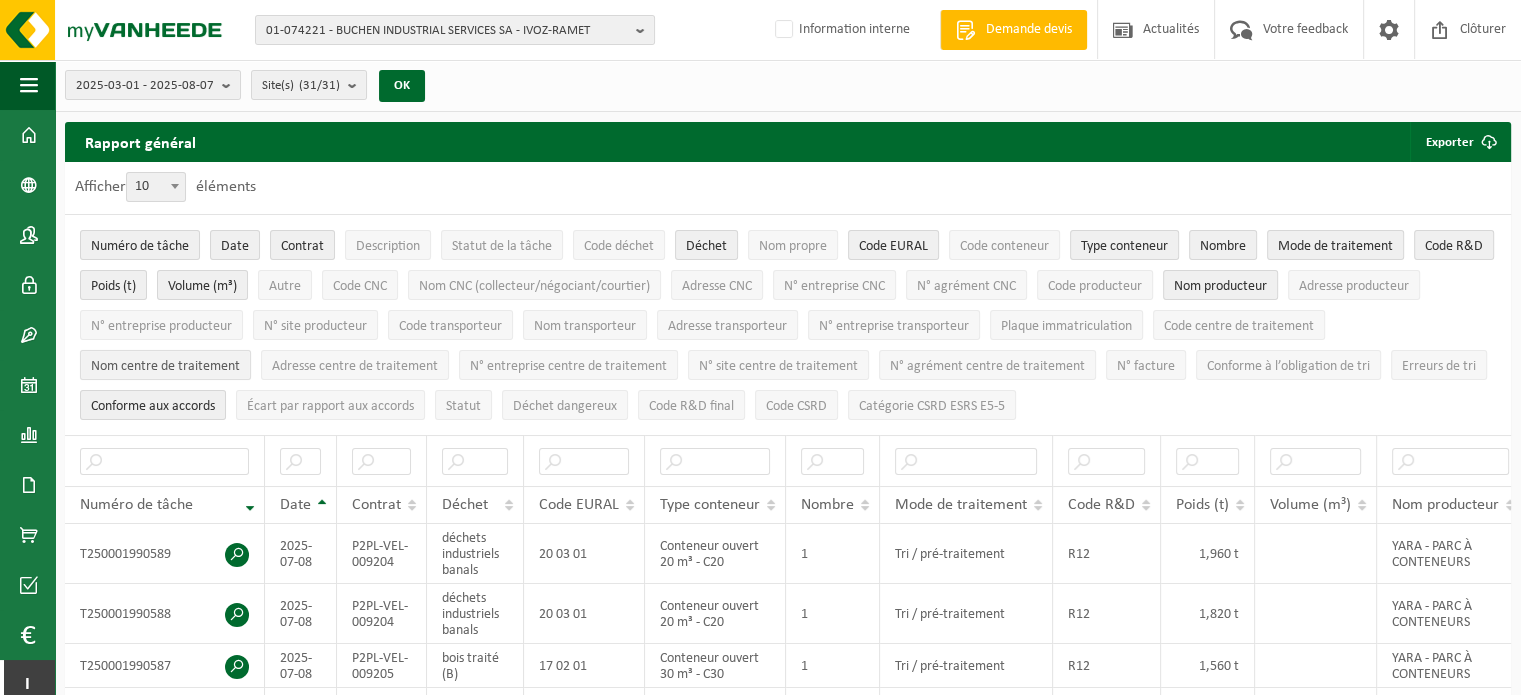 click on "Nom centre de traitement" at bounding box center (165, 366) 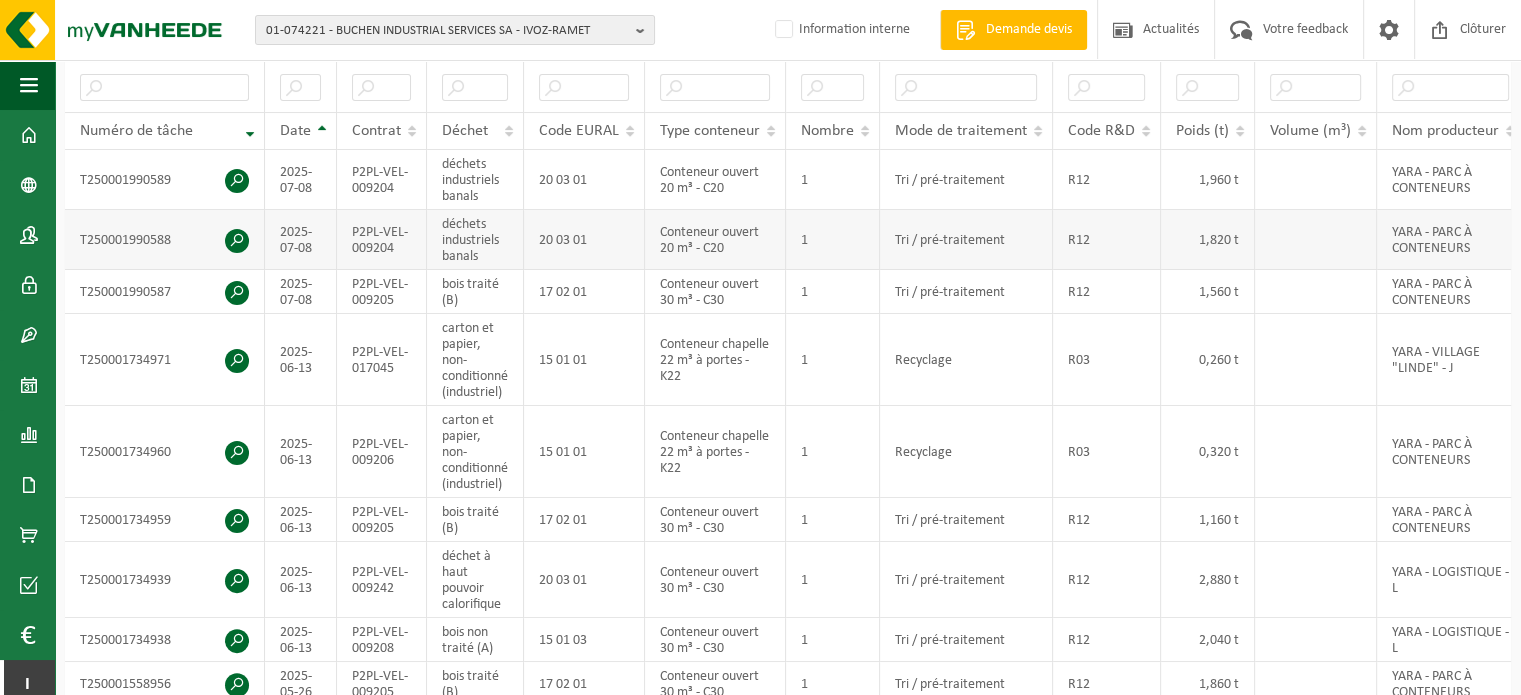 scroll, scrollTop: 500, scrollLeft: 0, axis: vertical 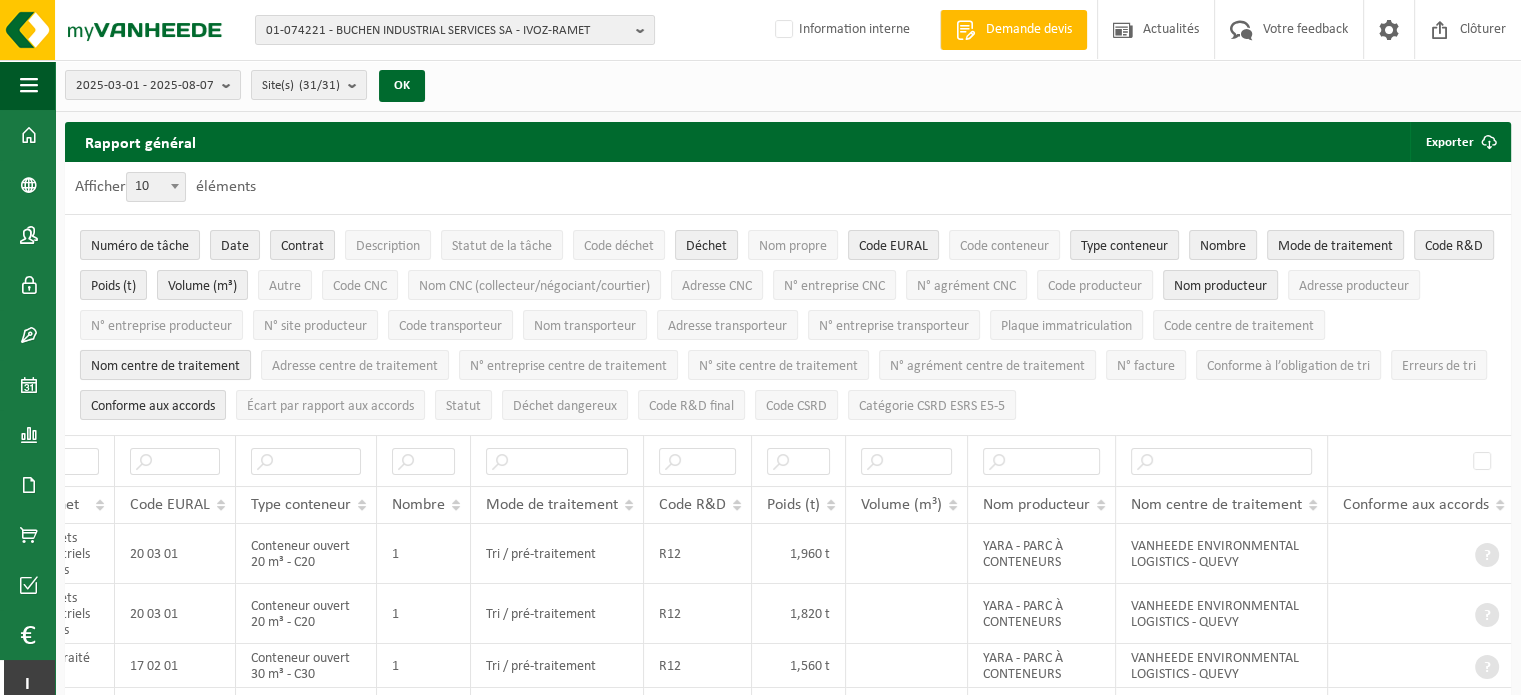 click on "Nom centre de traitement" at bounding box center [165, 366] 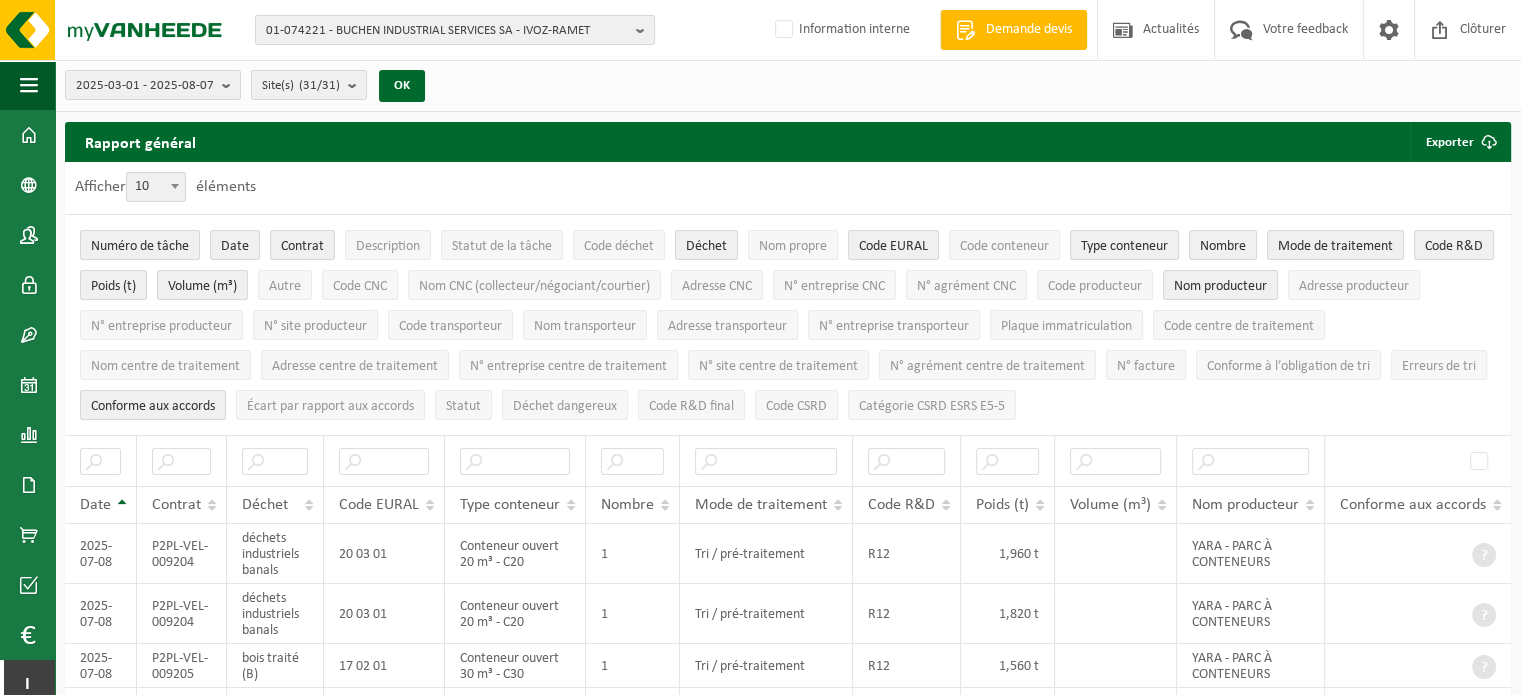 scroll, scrollTop: 0, scrollLeft: 199, axis: horizontal 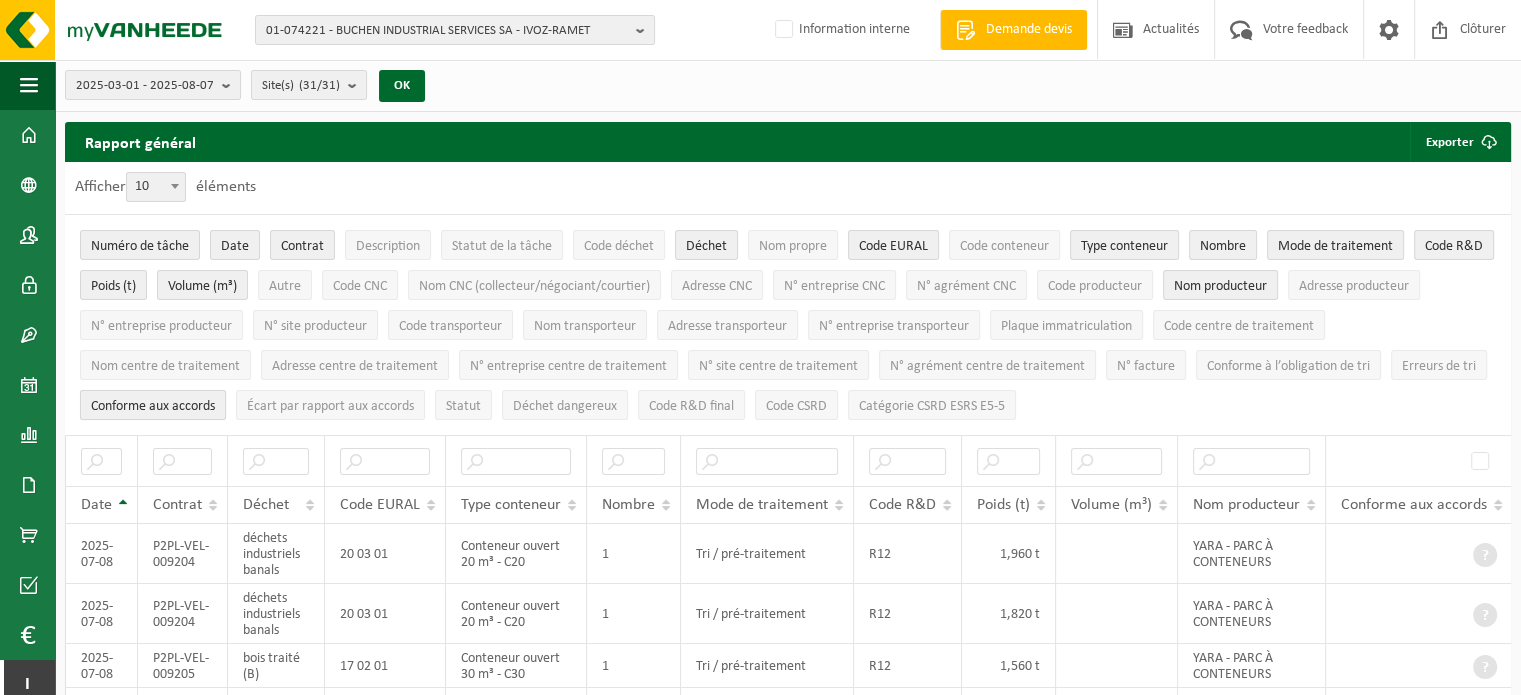 drag, startPoint x: 150, startPoint y: 403, endPoint x: 1249, endPoint y: 573, distance: 1112.0706 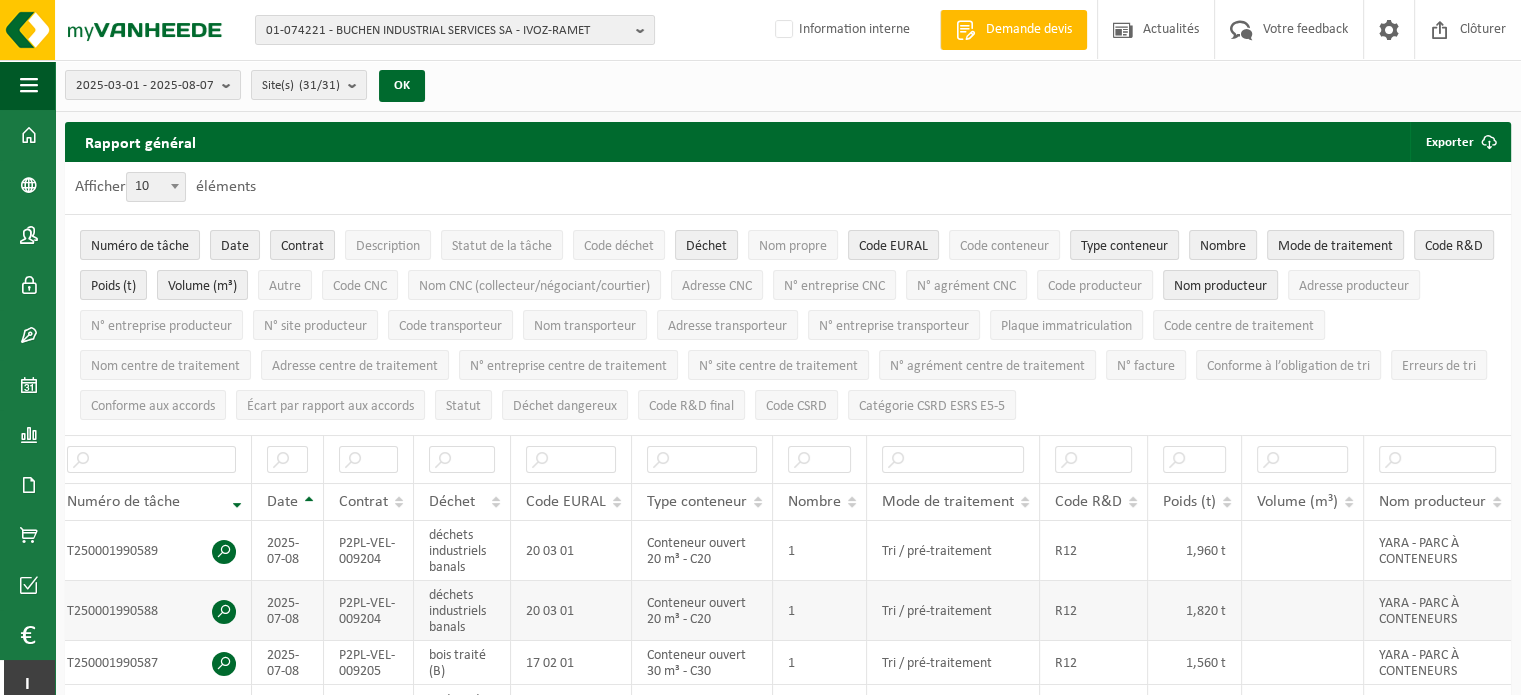 scroll, scrollTop: 0, scrollLeft: 13, axis: horizontal 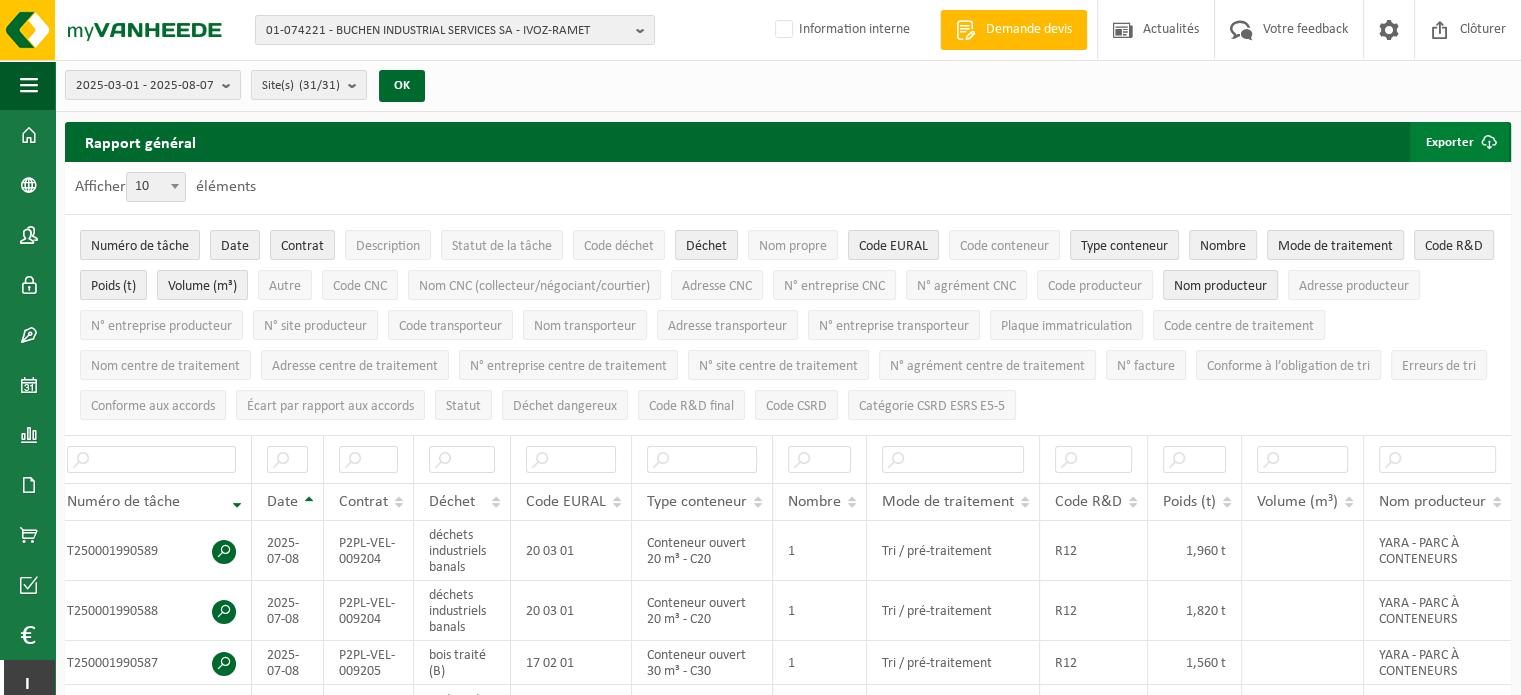 click on "Exporter" at bounding box center [1459, 142] 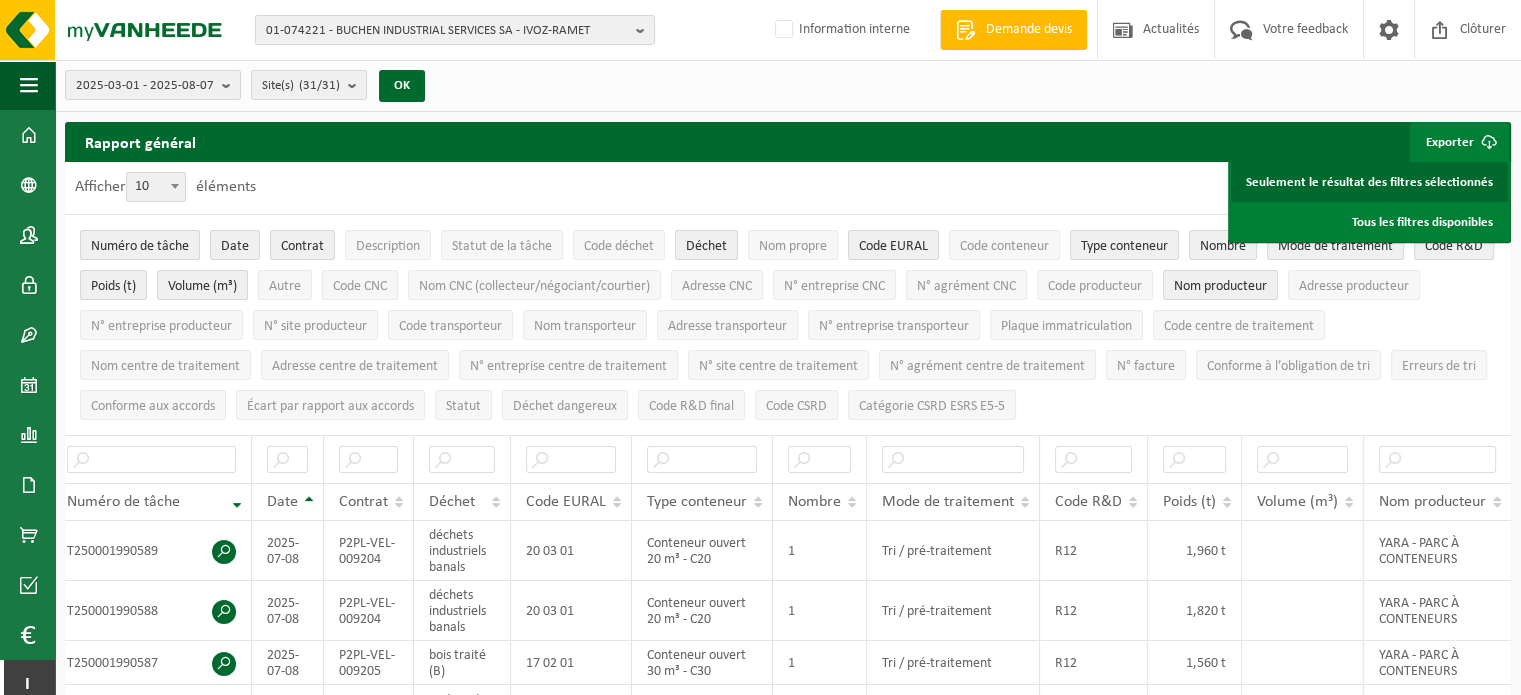 click on "Seulement le résultat des filtres sélectionnés" at bounding box center (1369, 182) 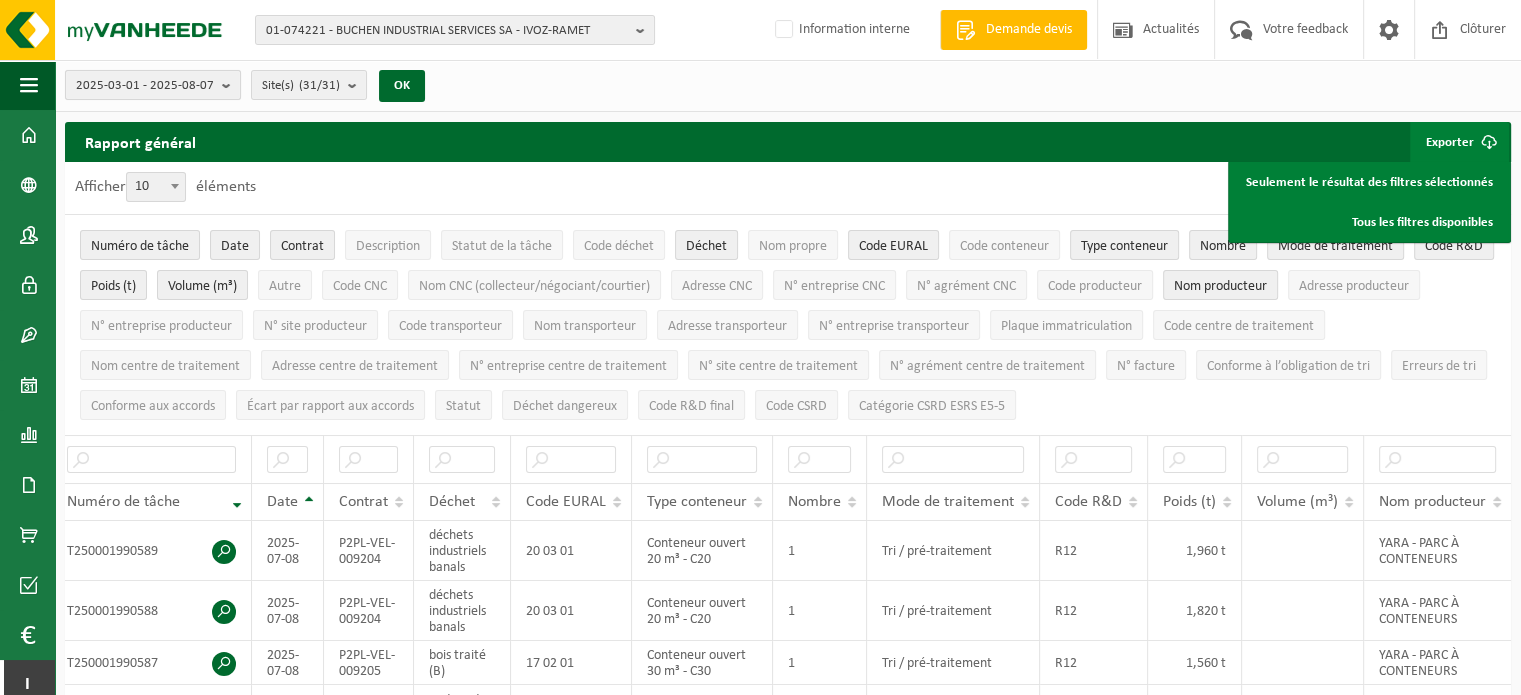 click at bounding box center [231, 85] 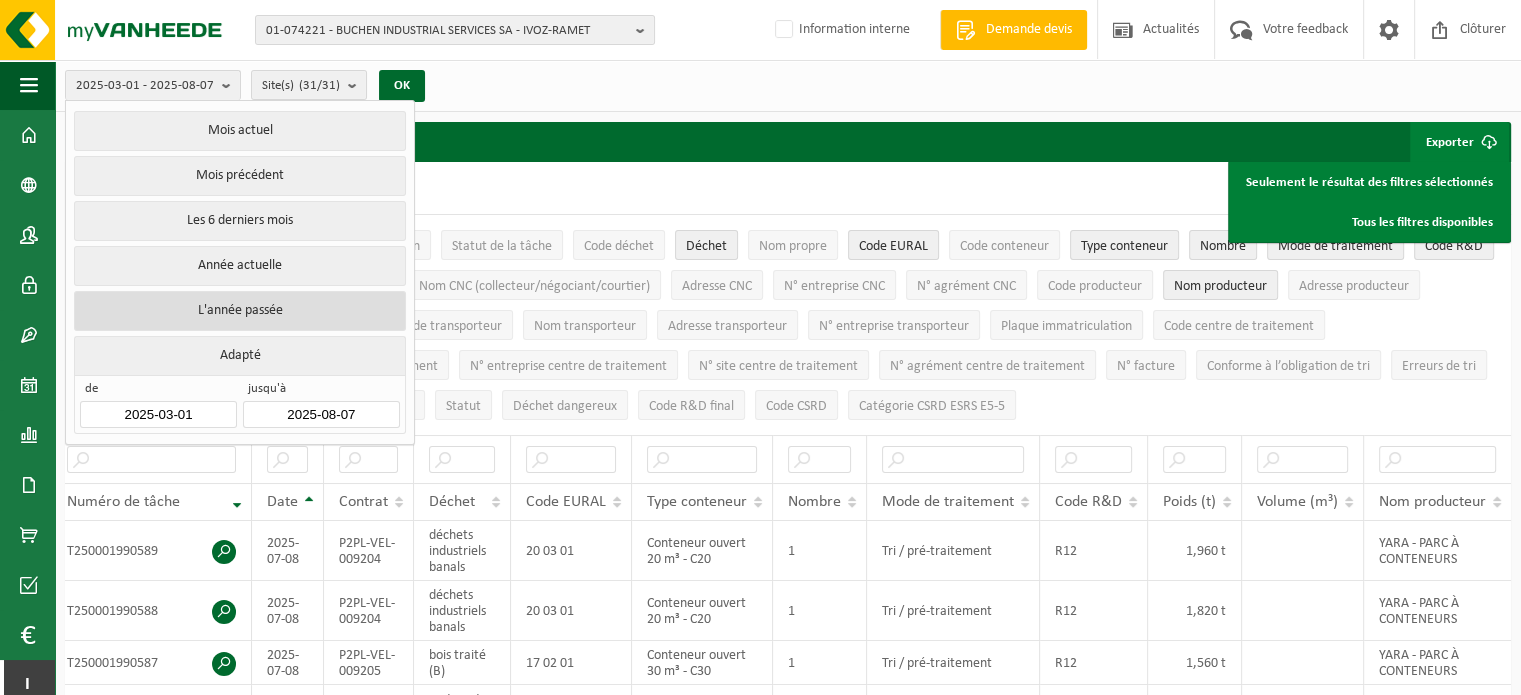 click on "L'année passée" at bounding box center (239, 311) 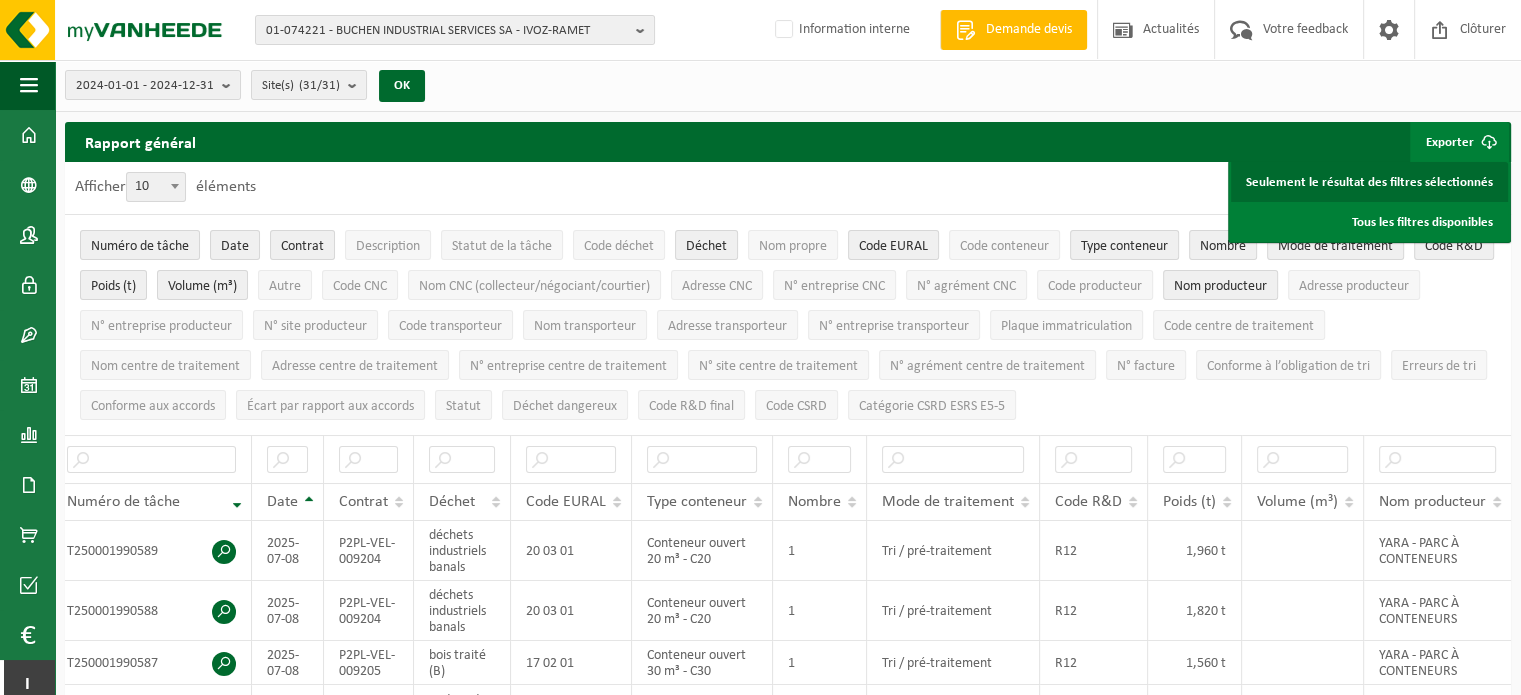 click on "Seulement le résultat des filtres sélectionnés" at bounding box center (1369, 182) 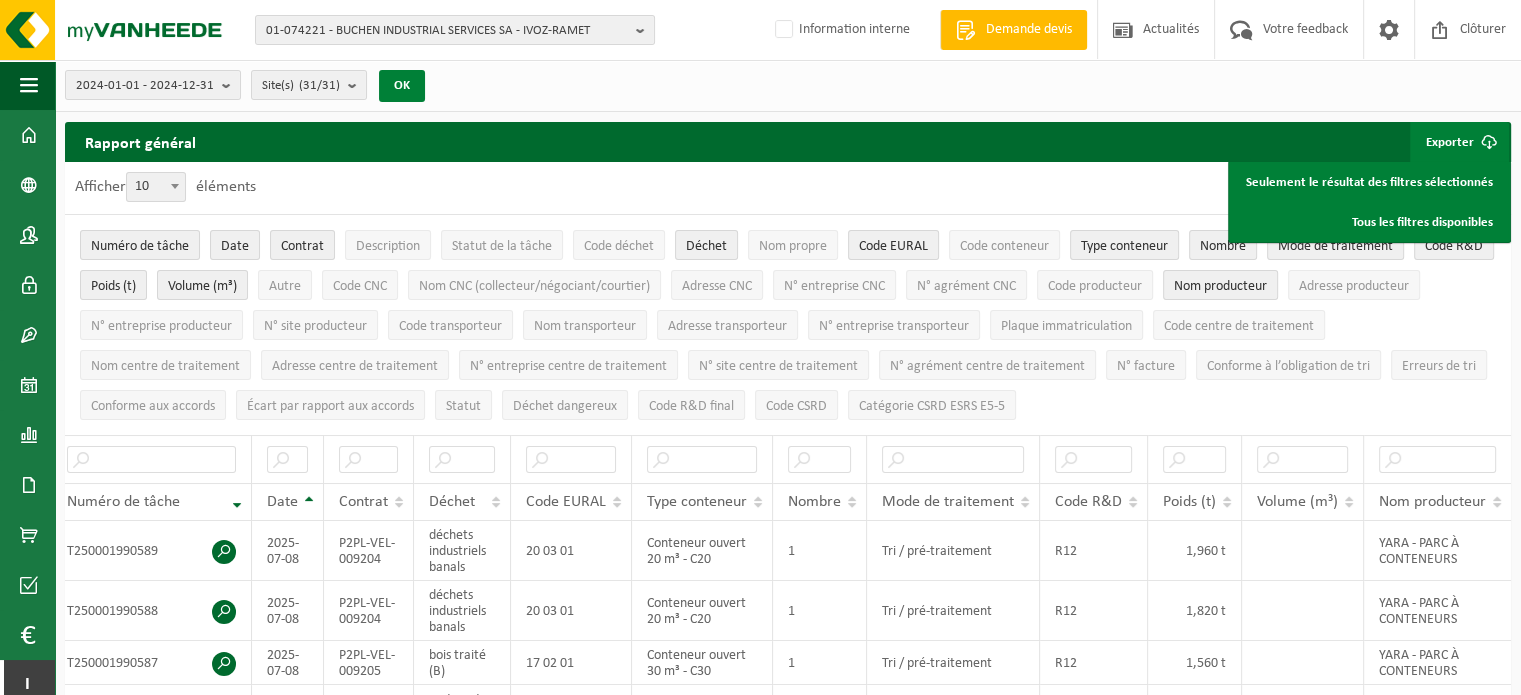 click on "OK" at bounding box center (402, 86) 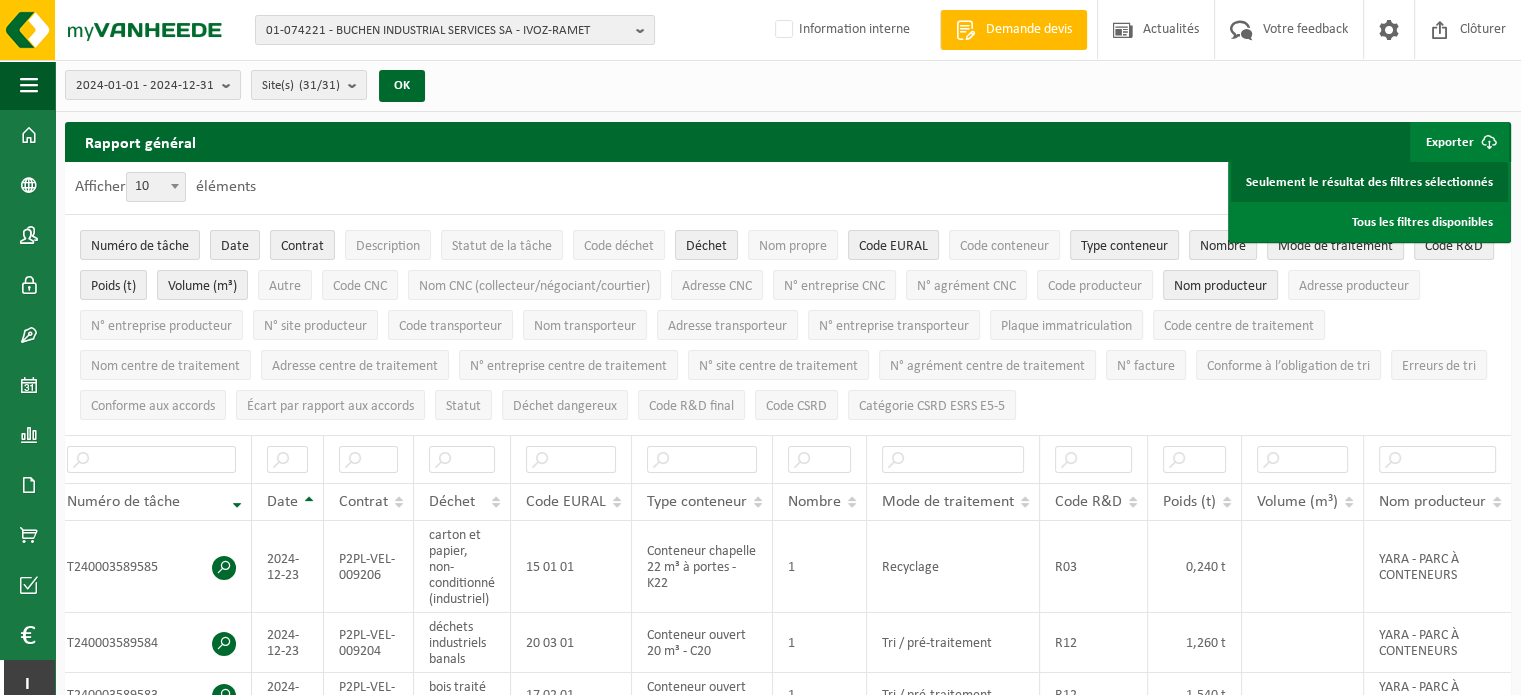 click on "Seulement le résultat des filtres sélectionnés" at bounding box center [1369, 182] 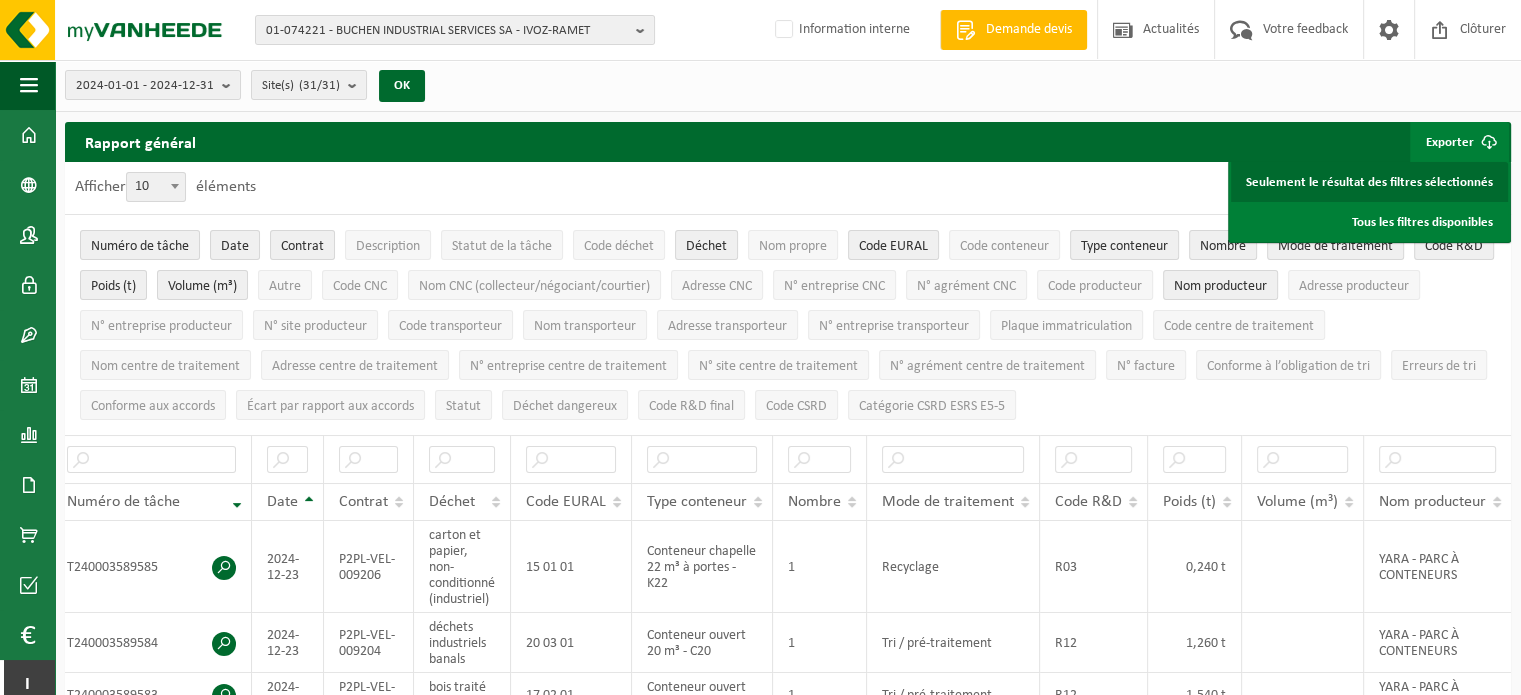 click on "Seulement le résultat des filtres sélectionnés" at bounding box center (1369, 182) 